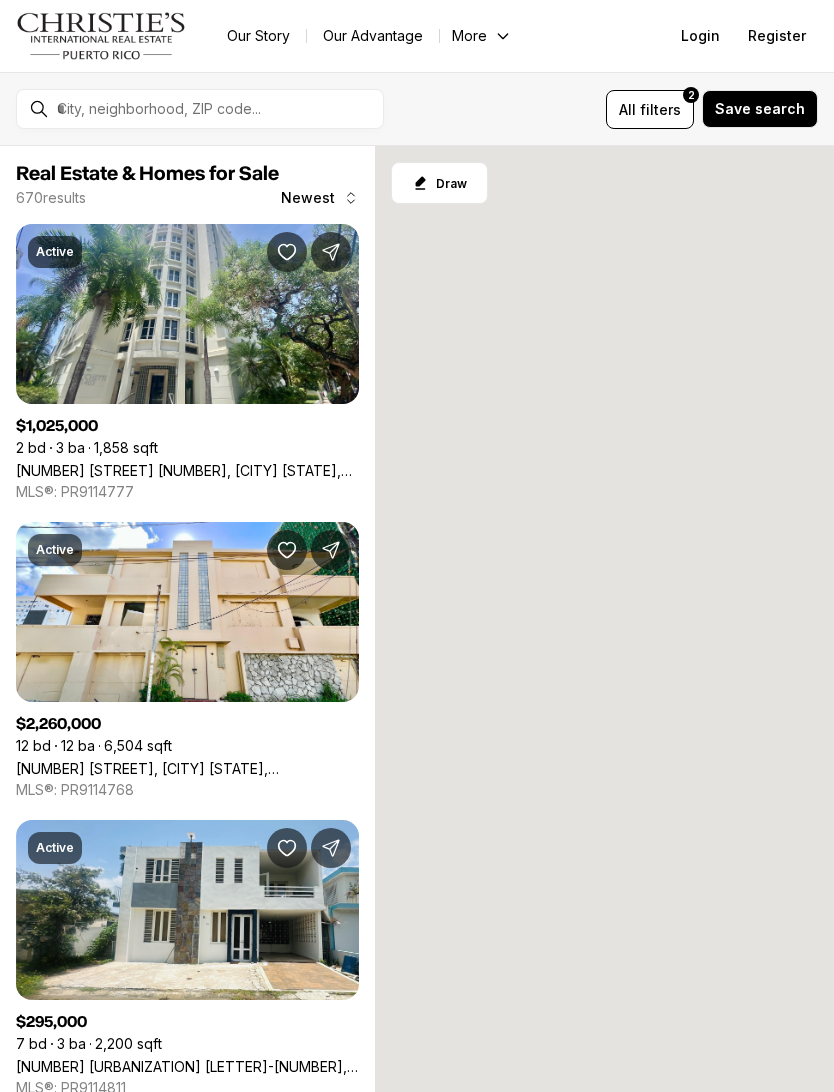 scroll, scrollTop: 0, scrollLeft: 0, axis: both 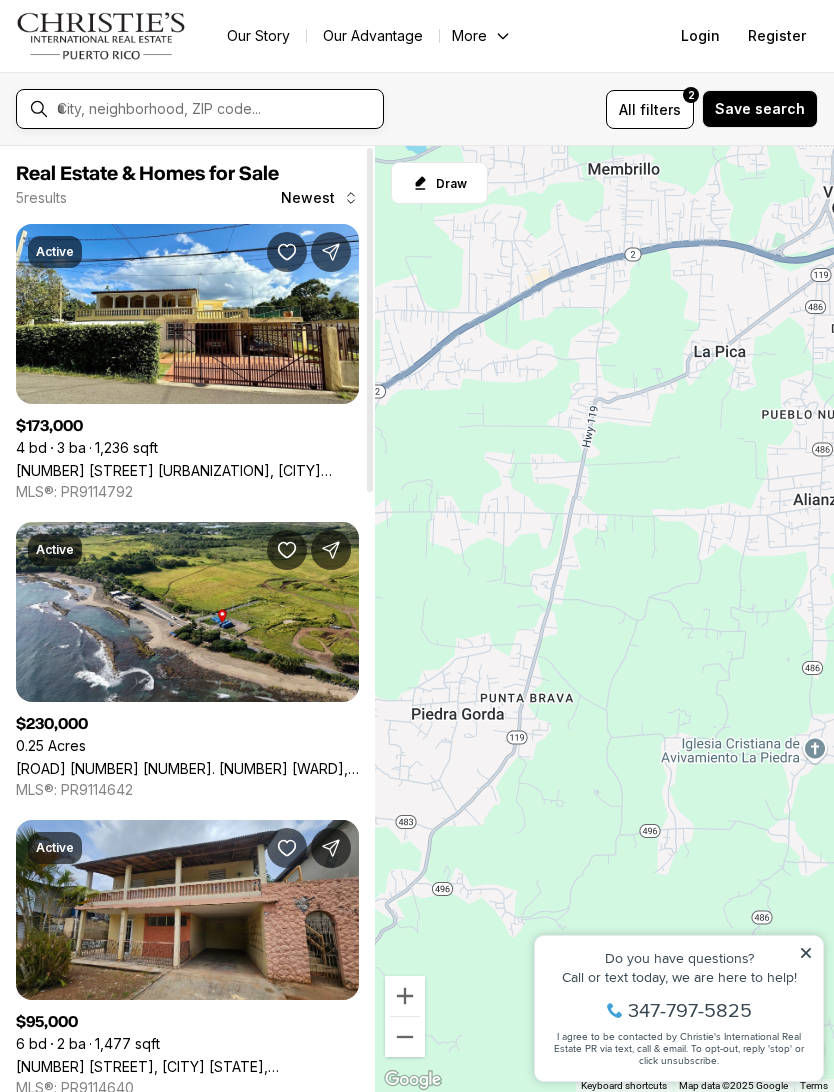 click at bounding box center (216, 109) 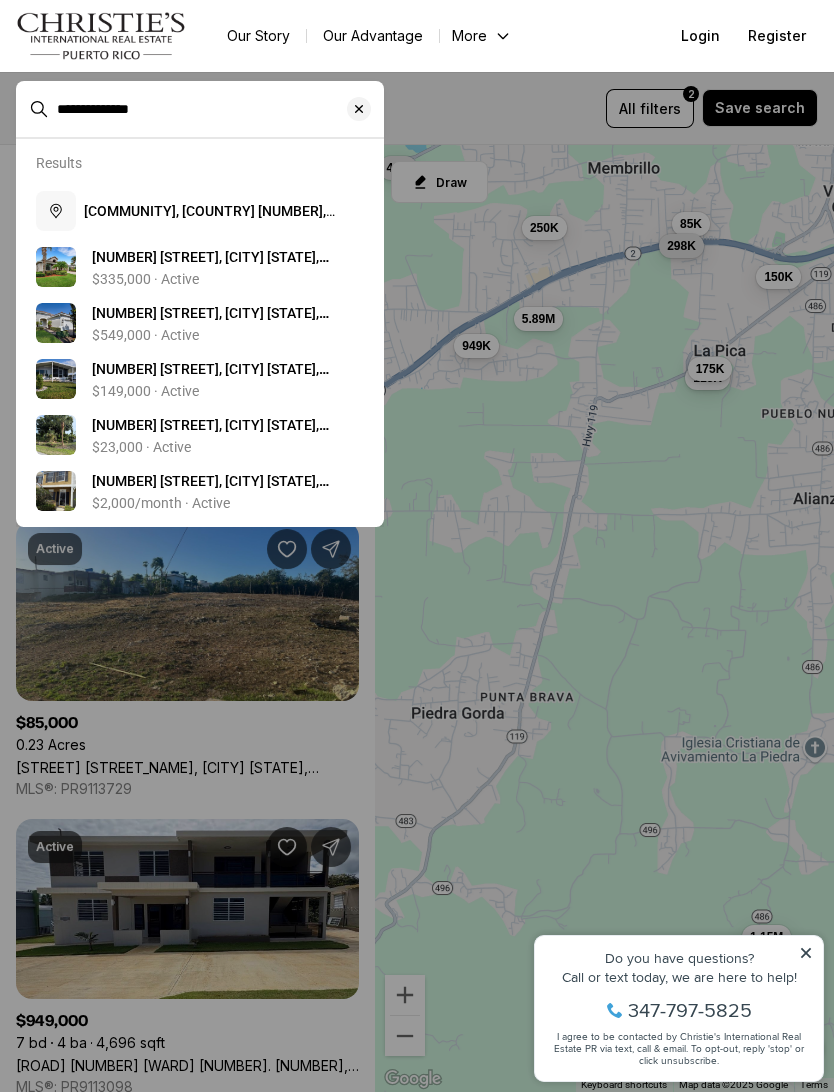 type on "**********" 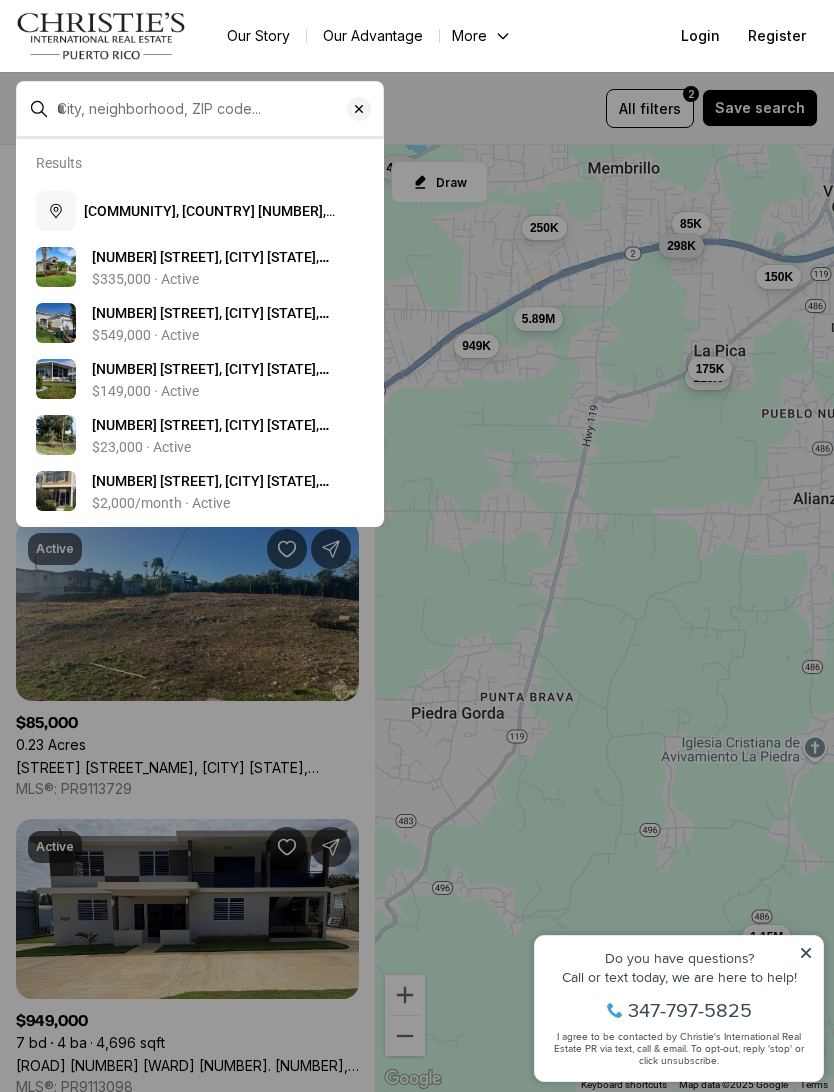 type on "**********" 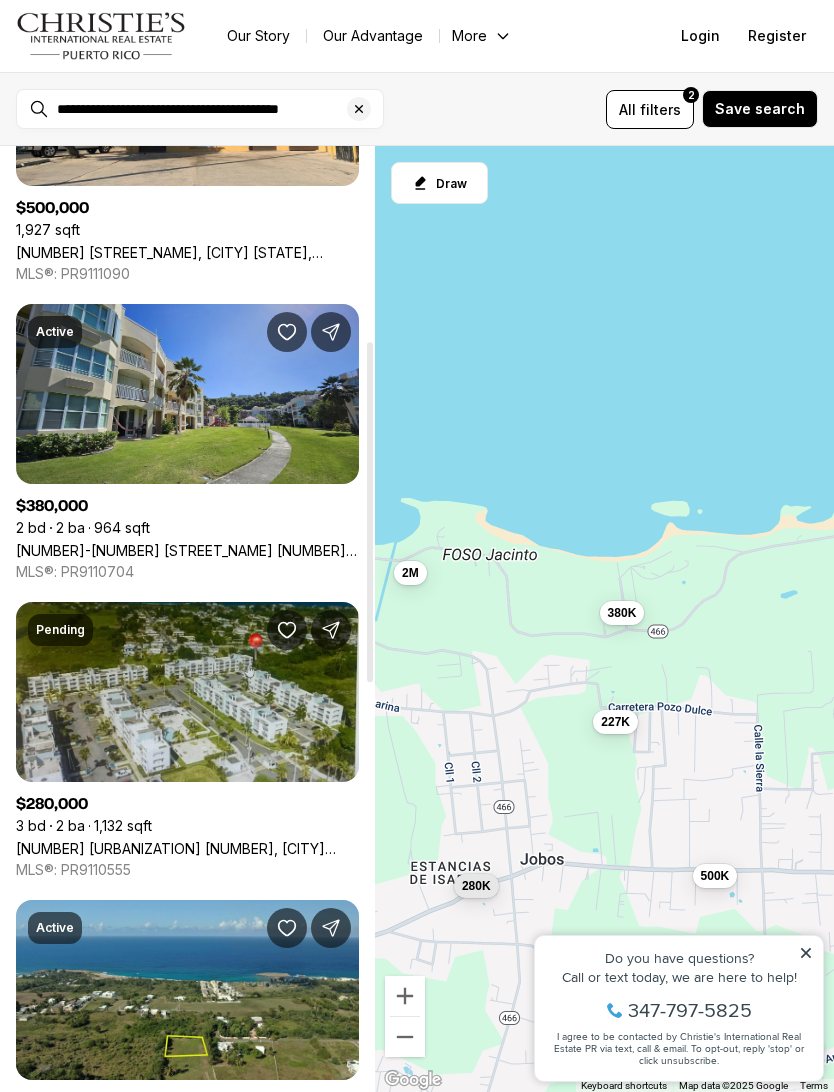 scroll, scrollTop: 540, scrollLeft: 0, axis: vertical 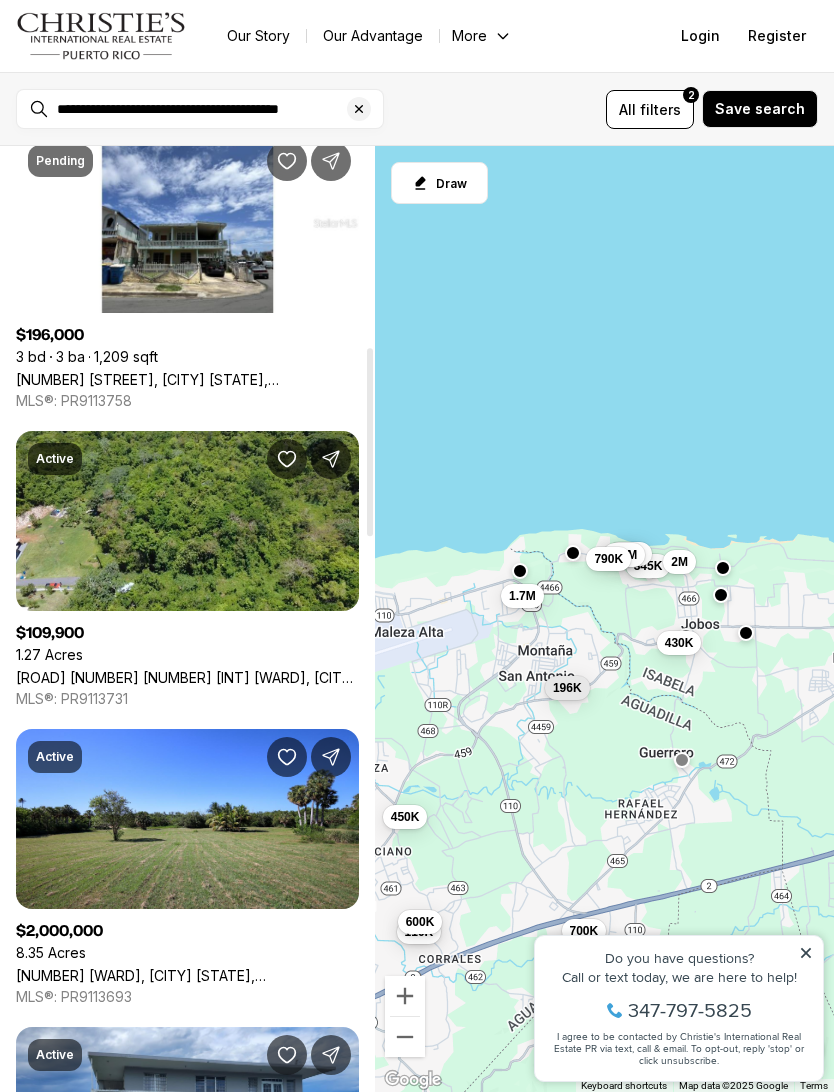 click on "Carr. 461 Km 3.0 Int BO CORRALES, AGUADILLA PR, 00603" at bounding box center [187, 677] 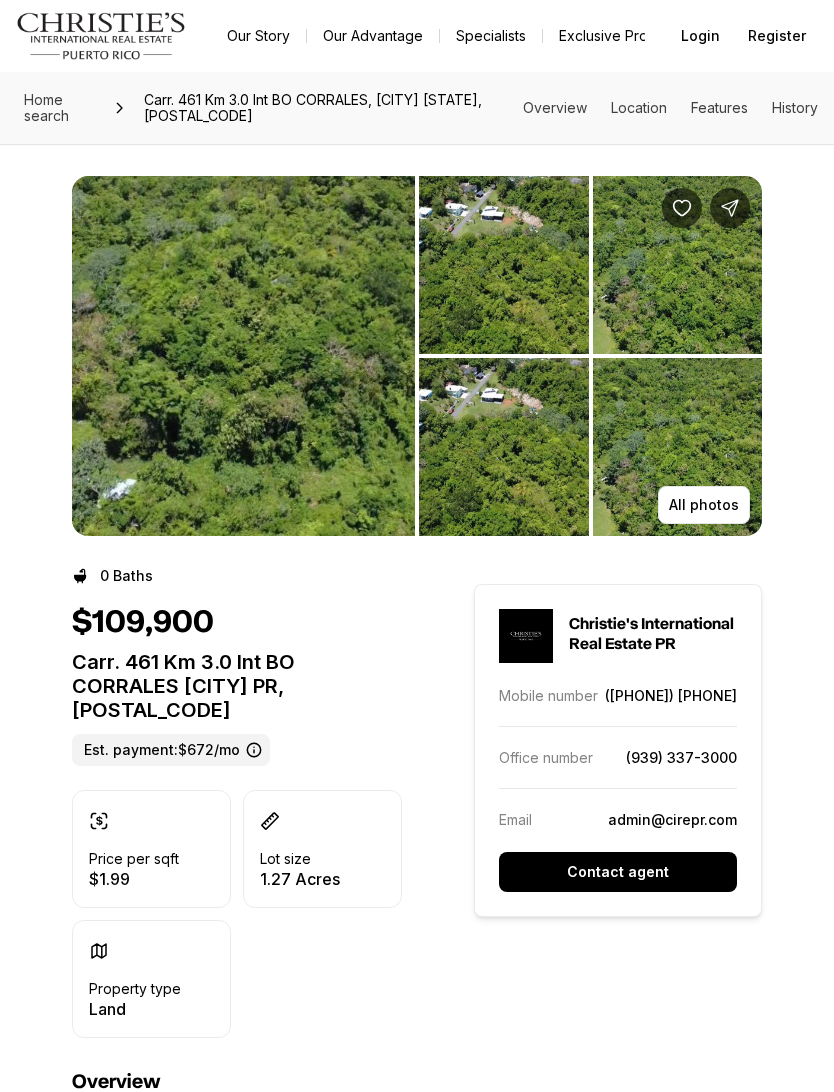 scroll, scrollTop: 0, scrollLeft: 0, axis: both 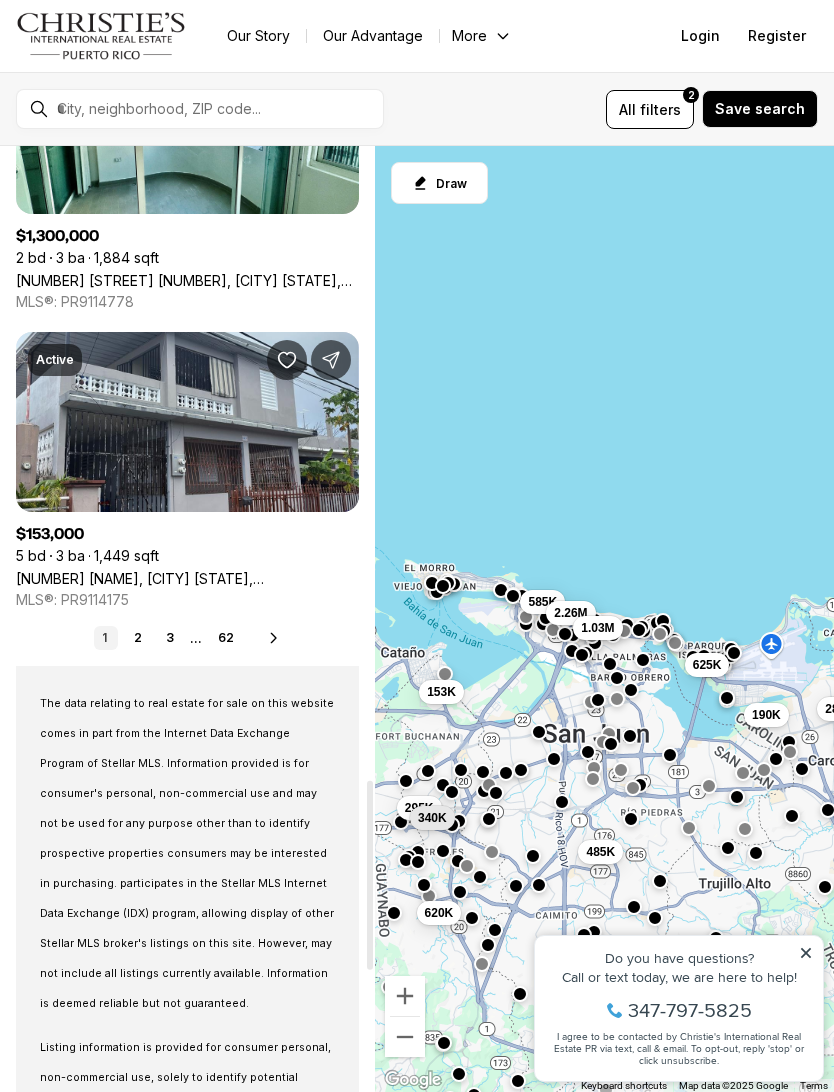 click 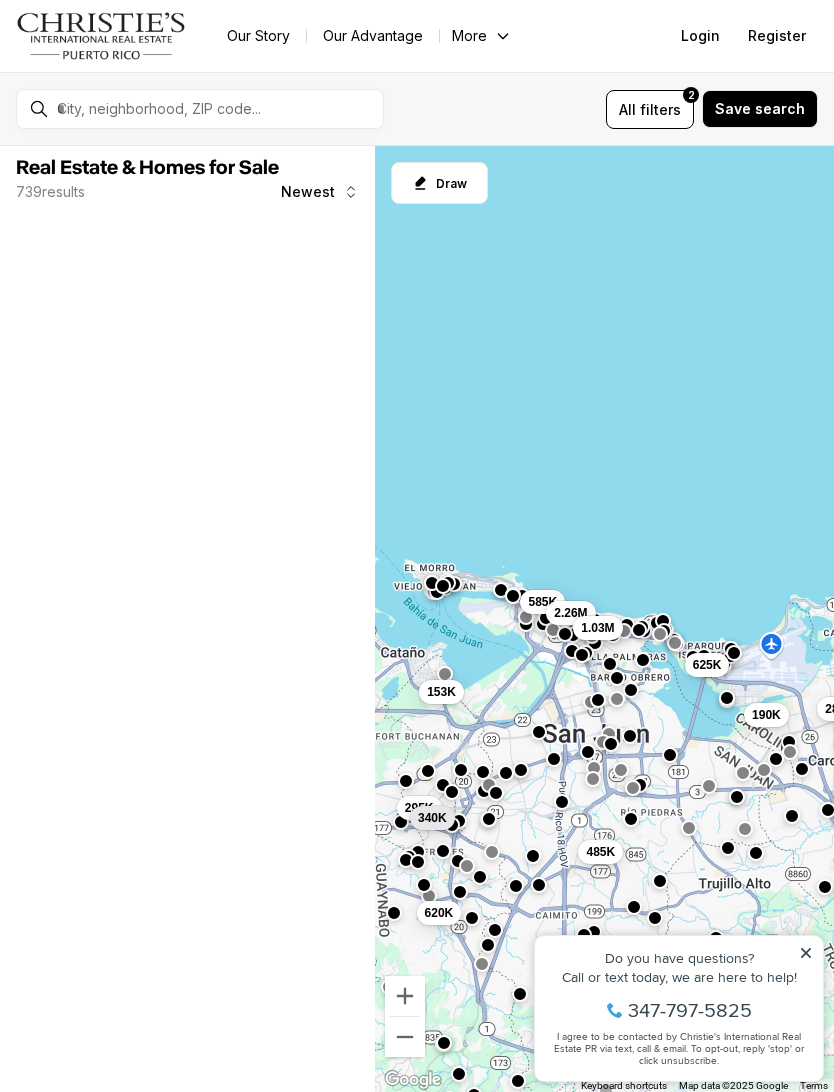 scroll, scrollTop: 0, scrollLeft: 0, axis: both 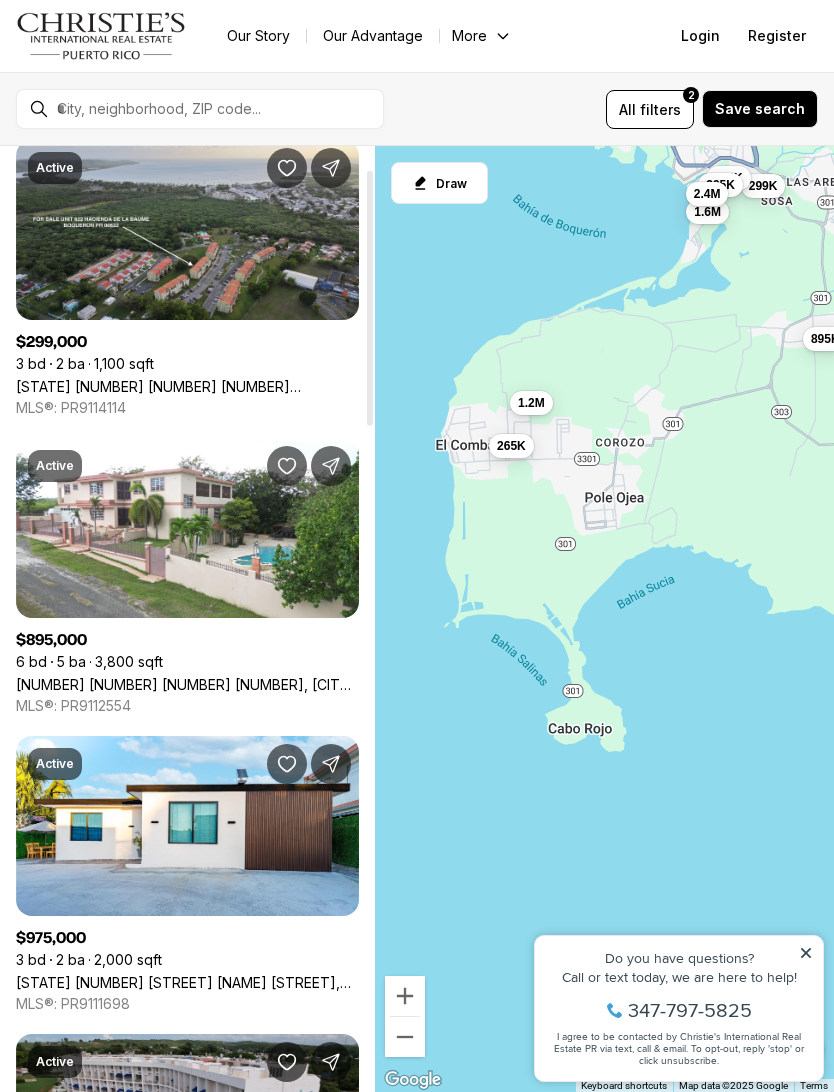 click on "SR-101 Poblado Boqueron LUIS MUÑOZ RIVERA ST, CABO ROJO PR, 00623" at bounding box center (187, 982) 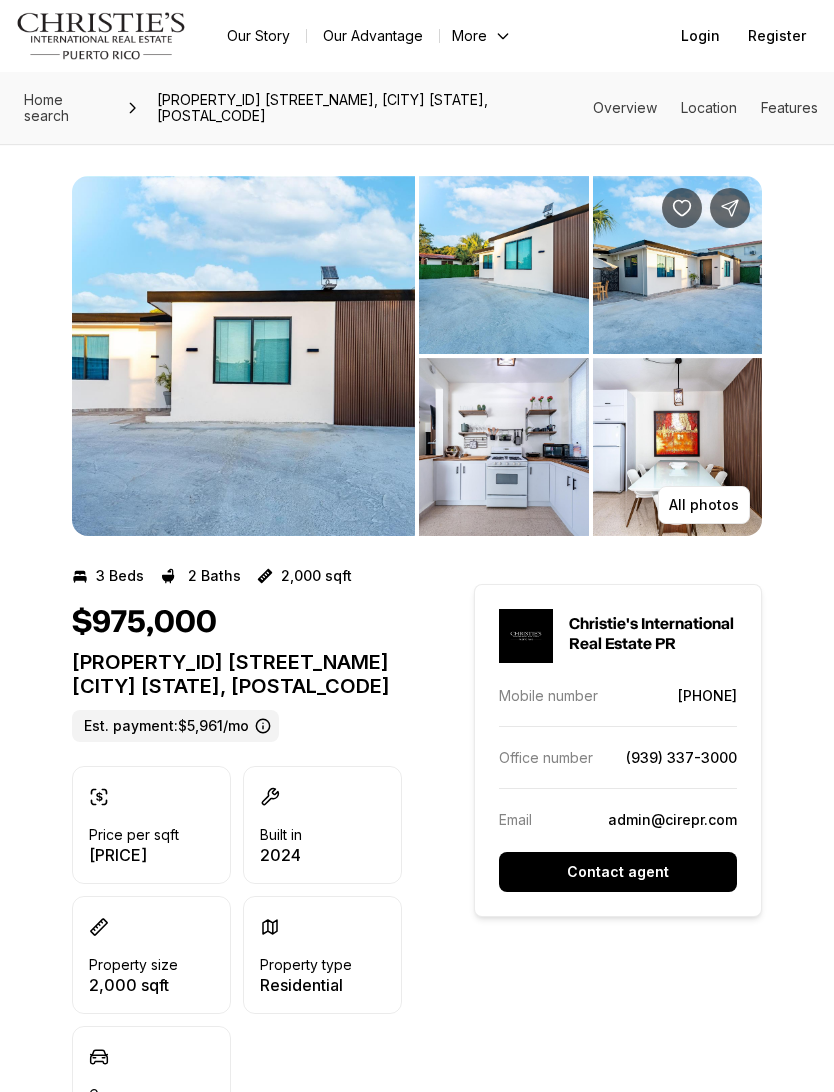 scroll, scrollTop: 0, scrollLeft: 0, axis: both 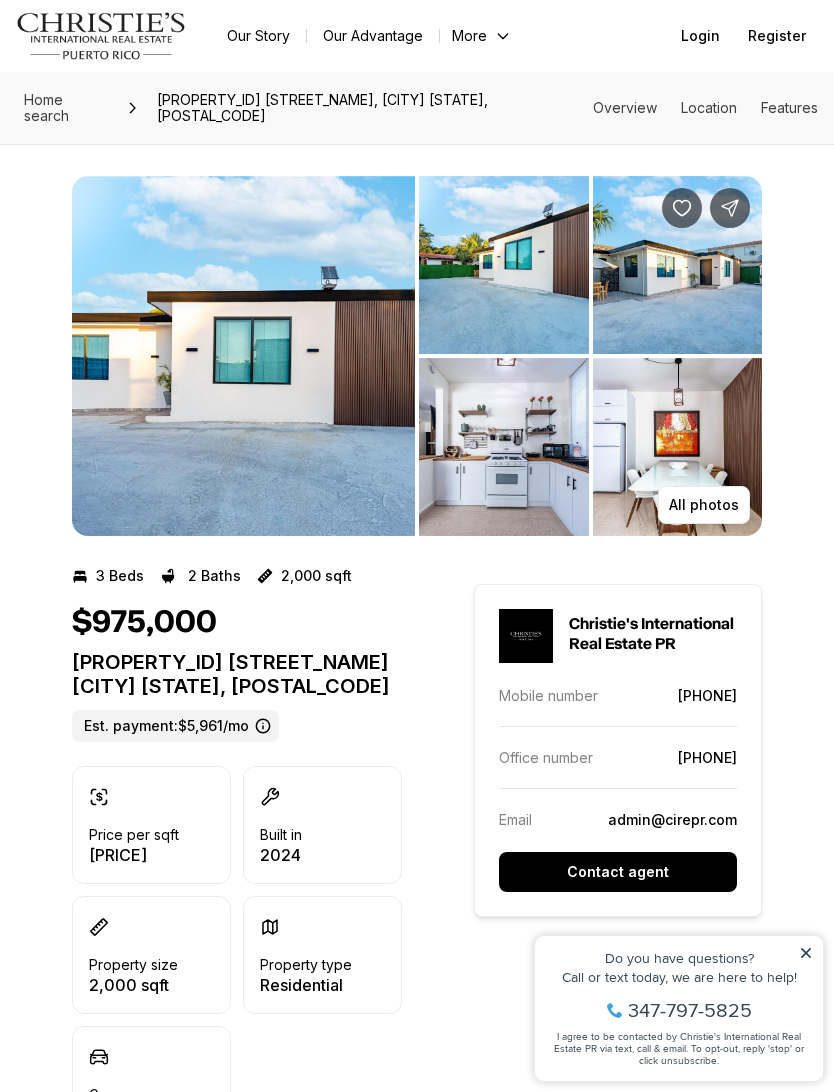 click at bounding box center [504, 265] 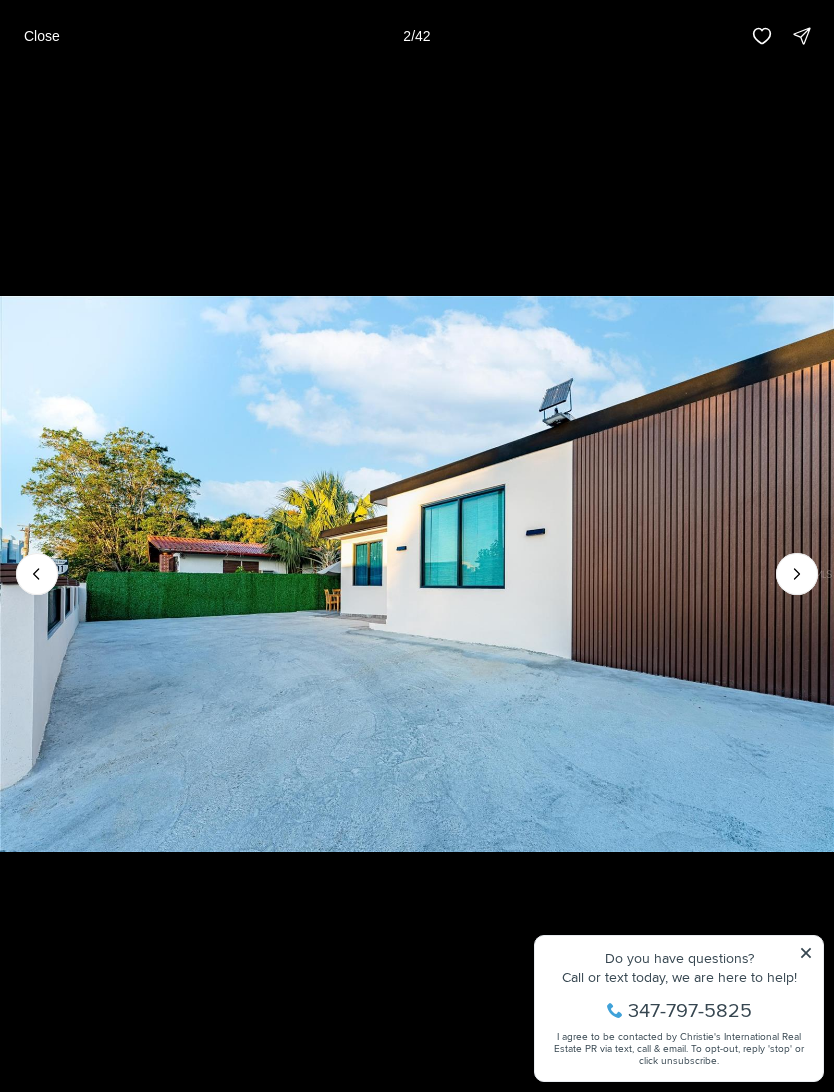 click 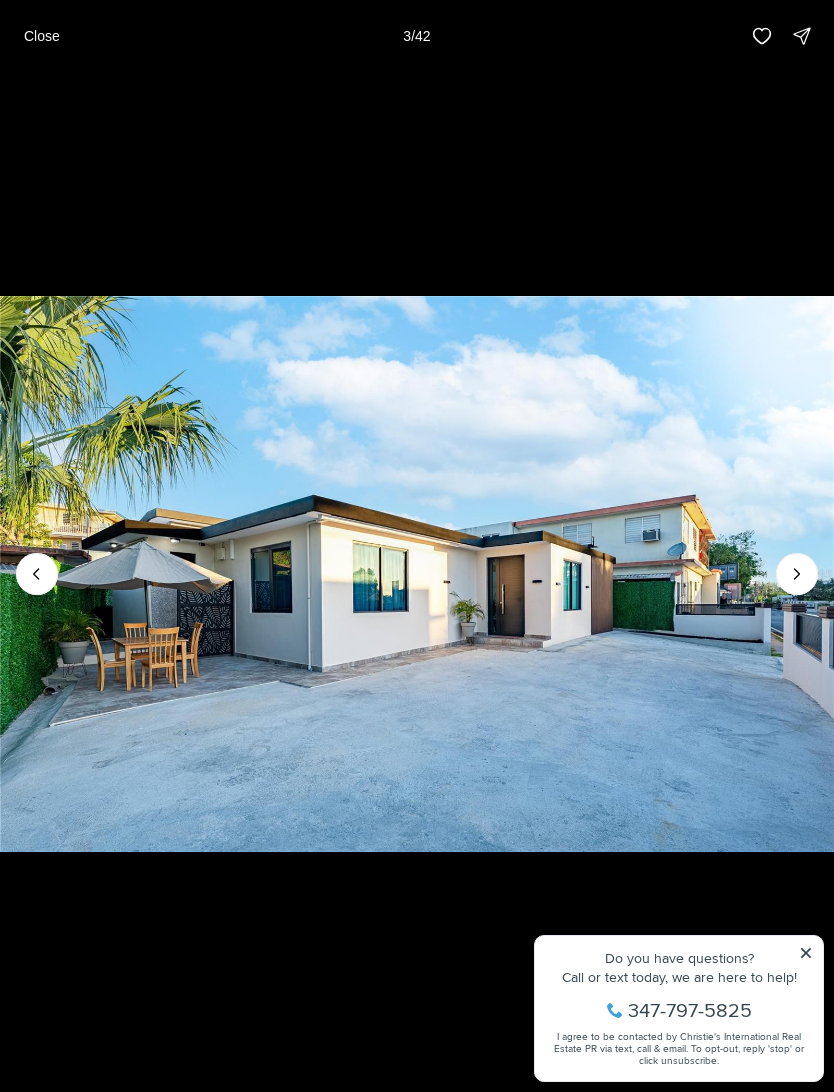 click 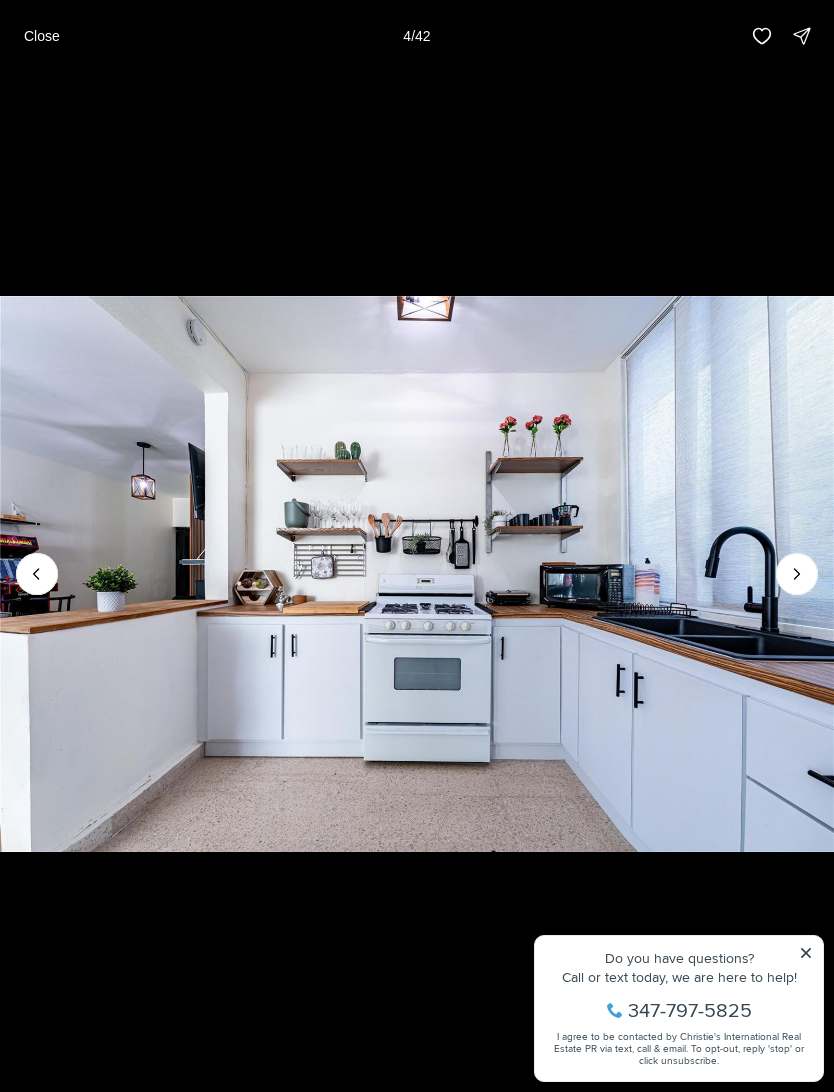click 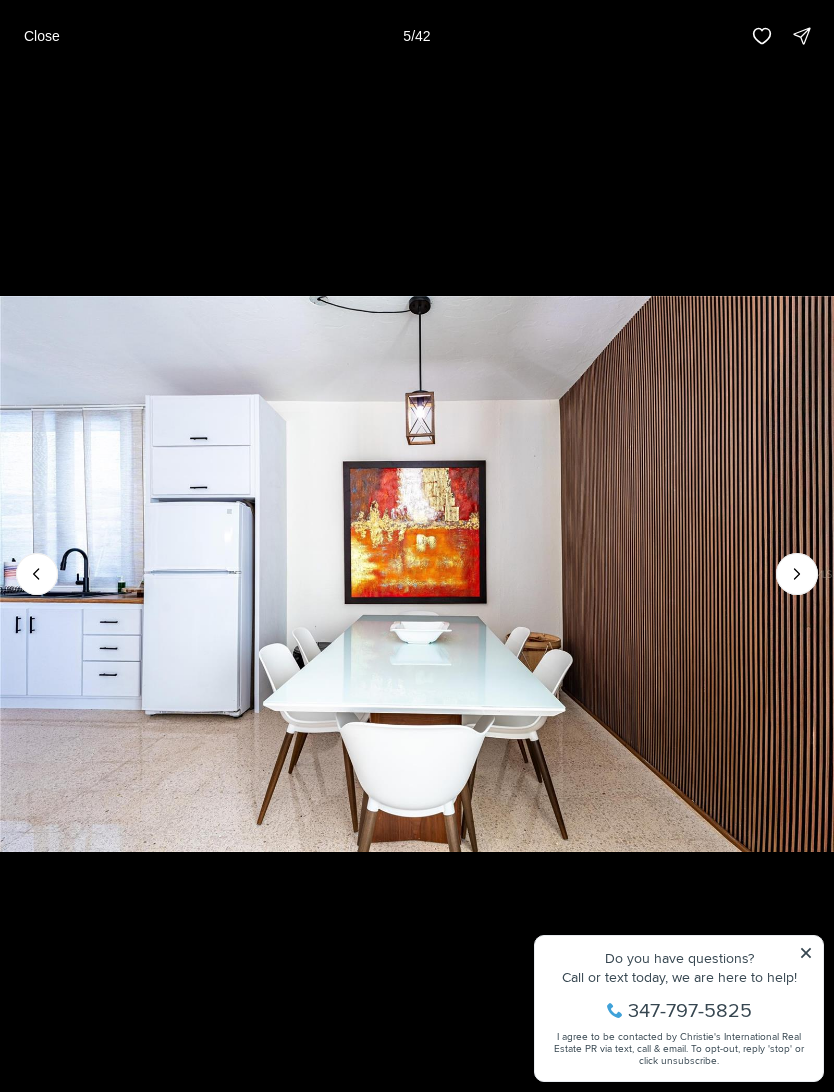 click at bounding box center (797, 574) 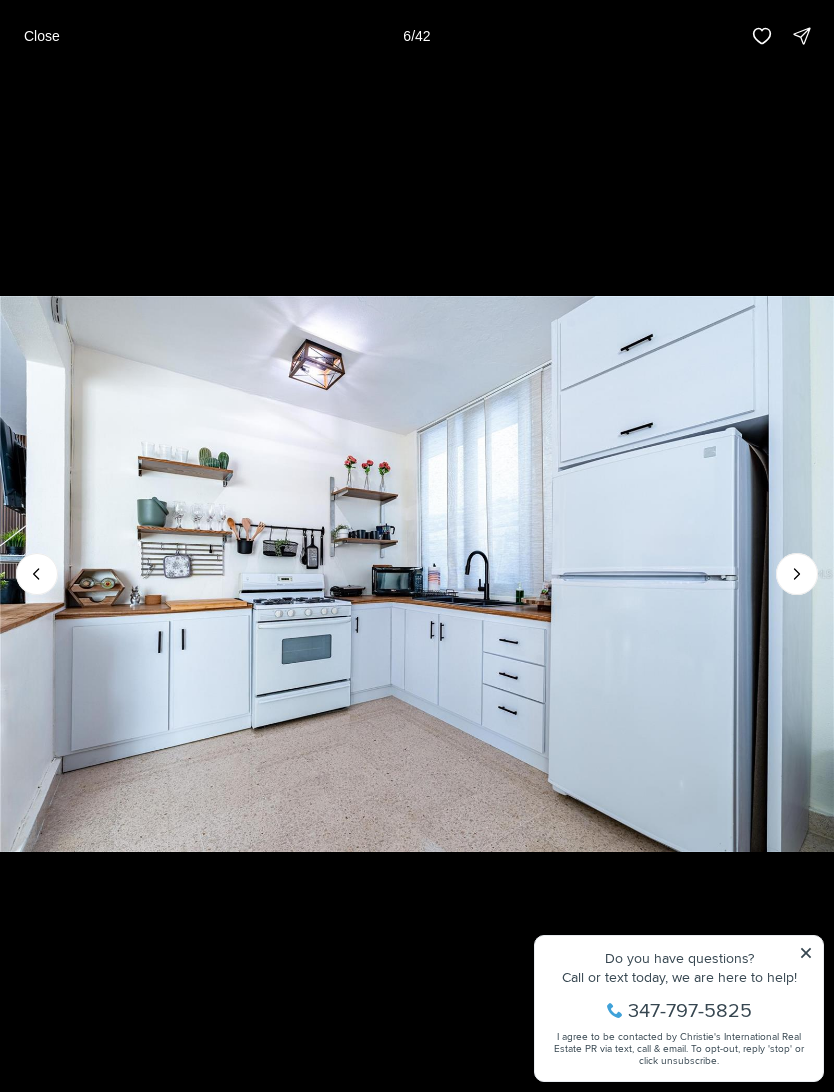 click 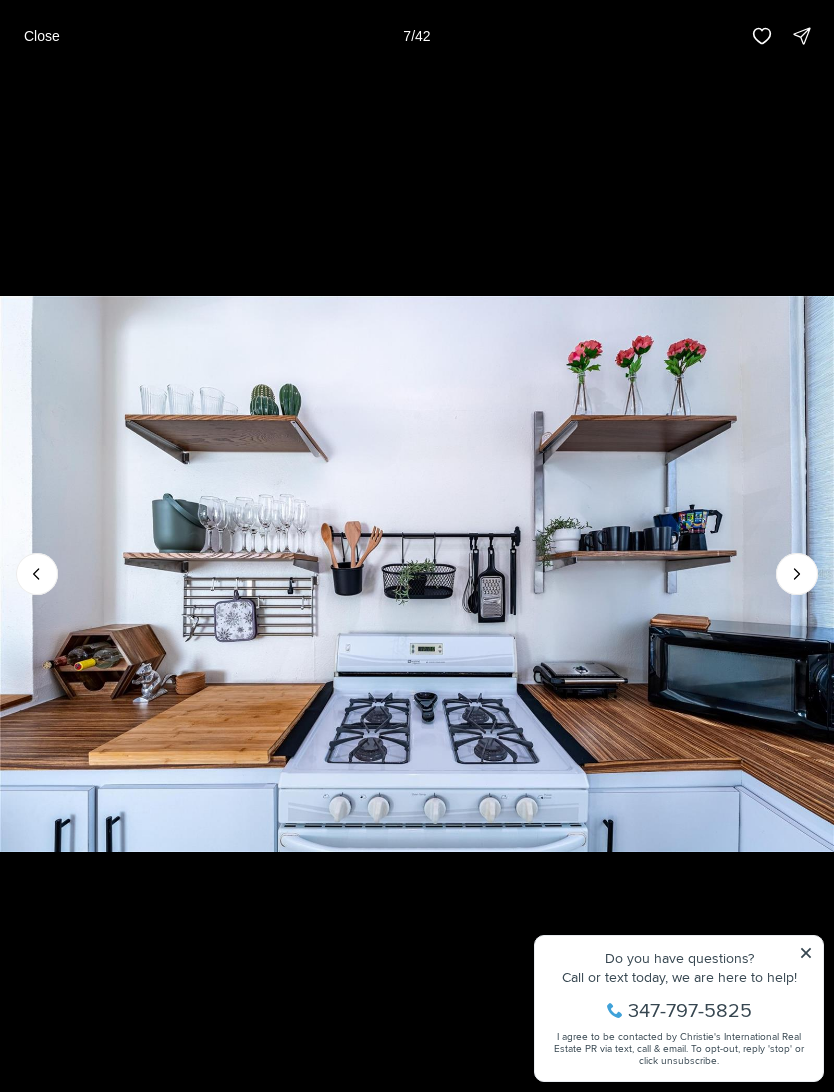 click at bounding box center (797, 574) 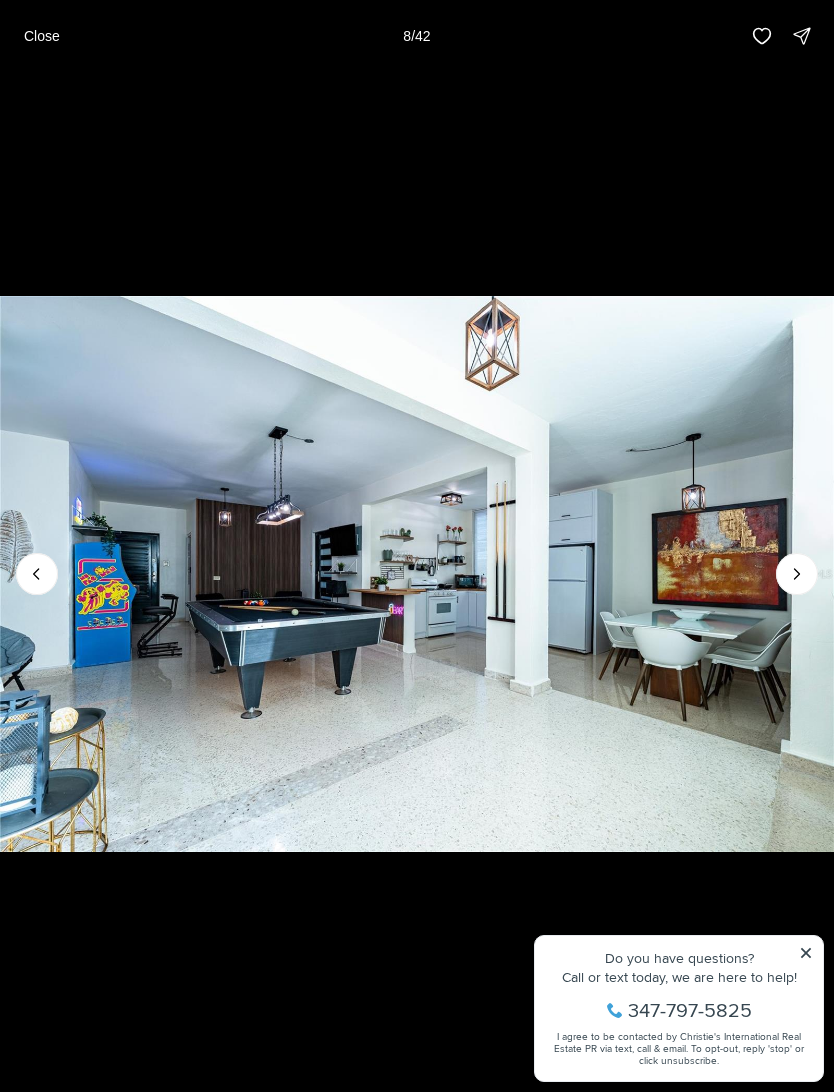 click at bounding box center [417, 574] 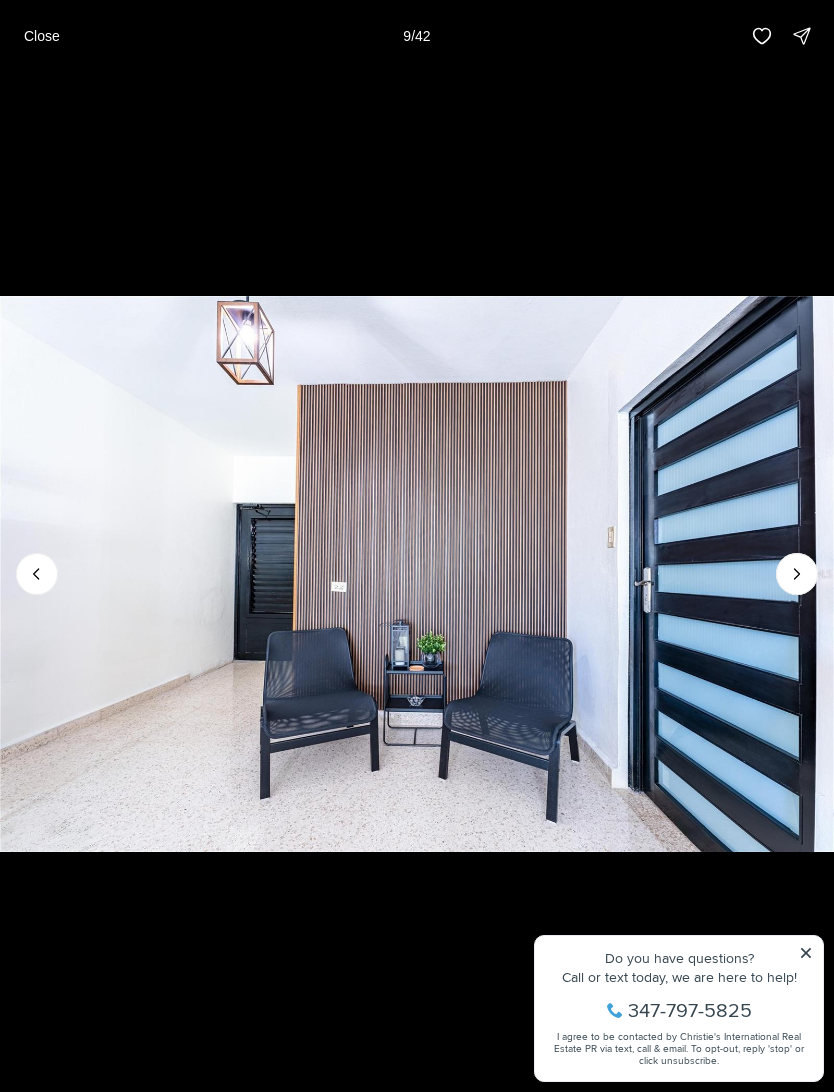 click 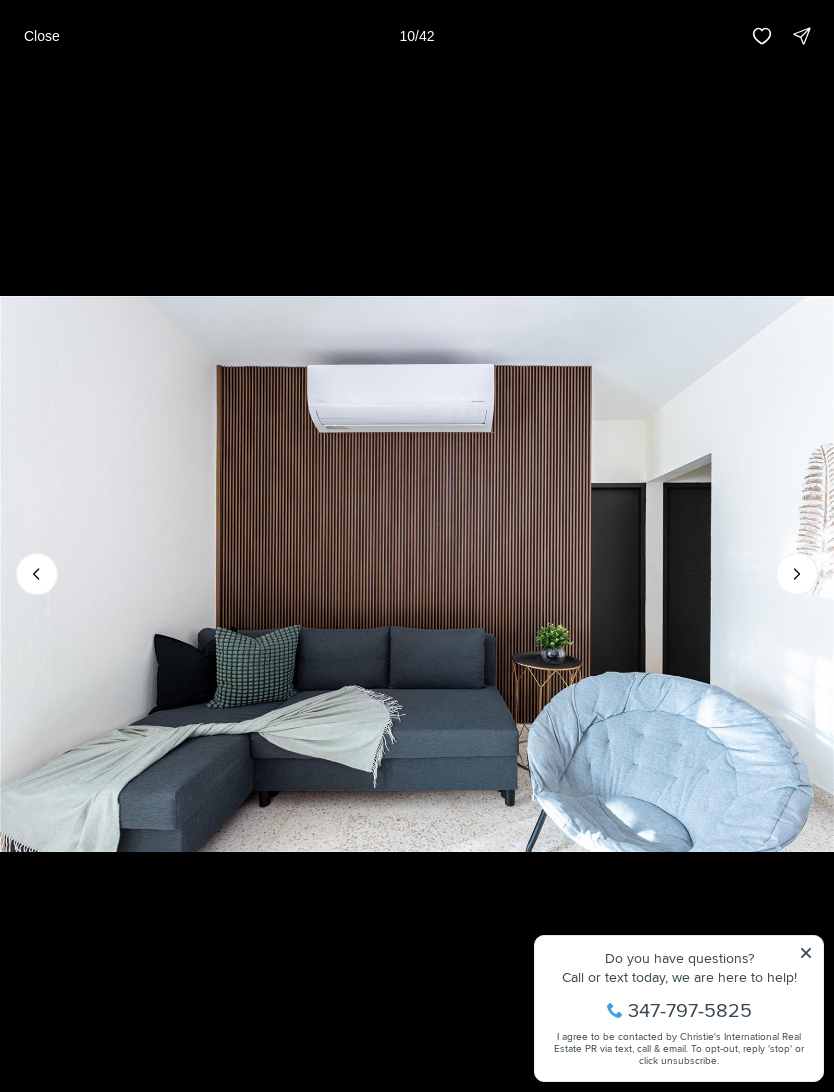 click 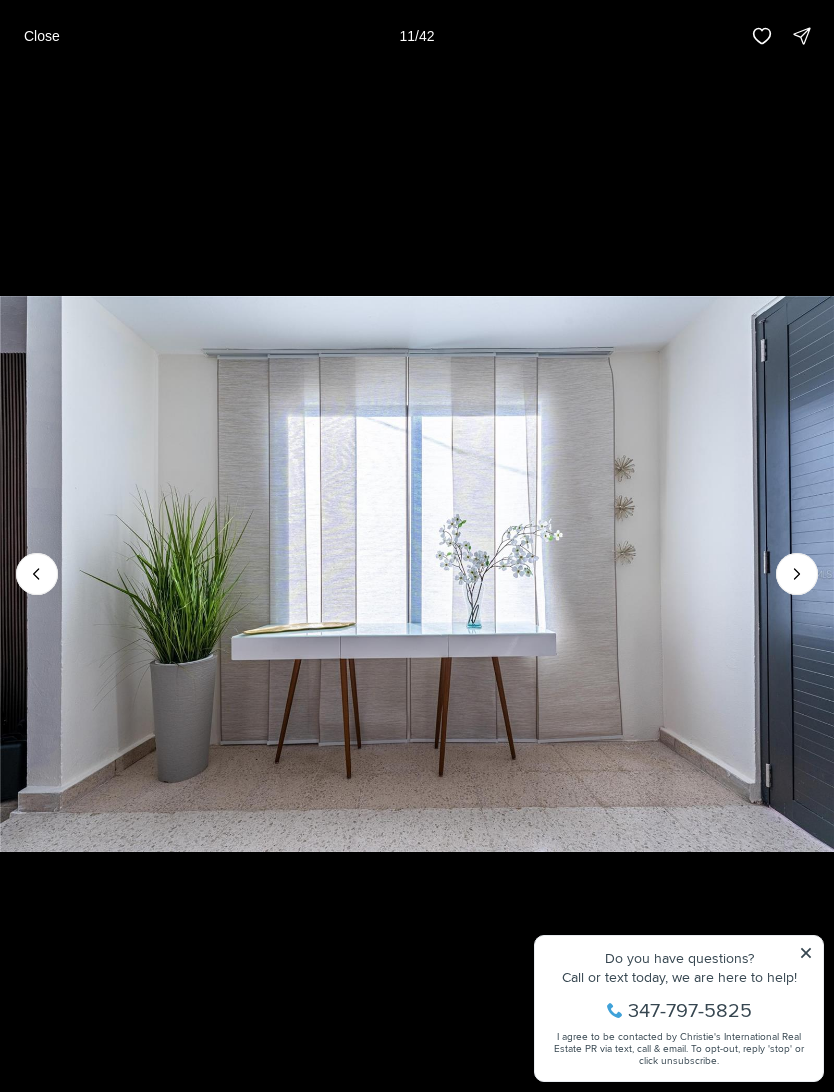 click 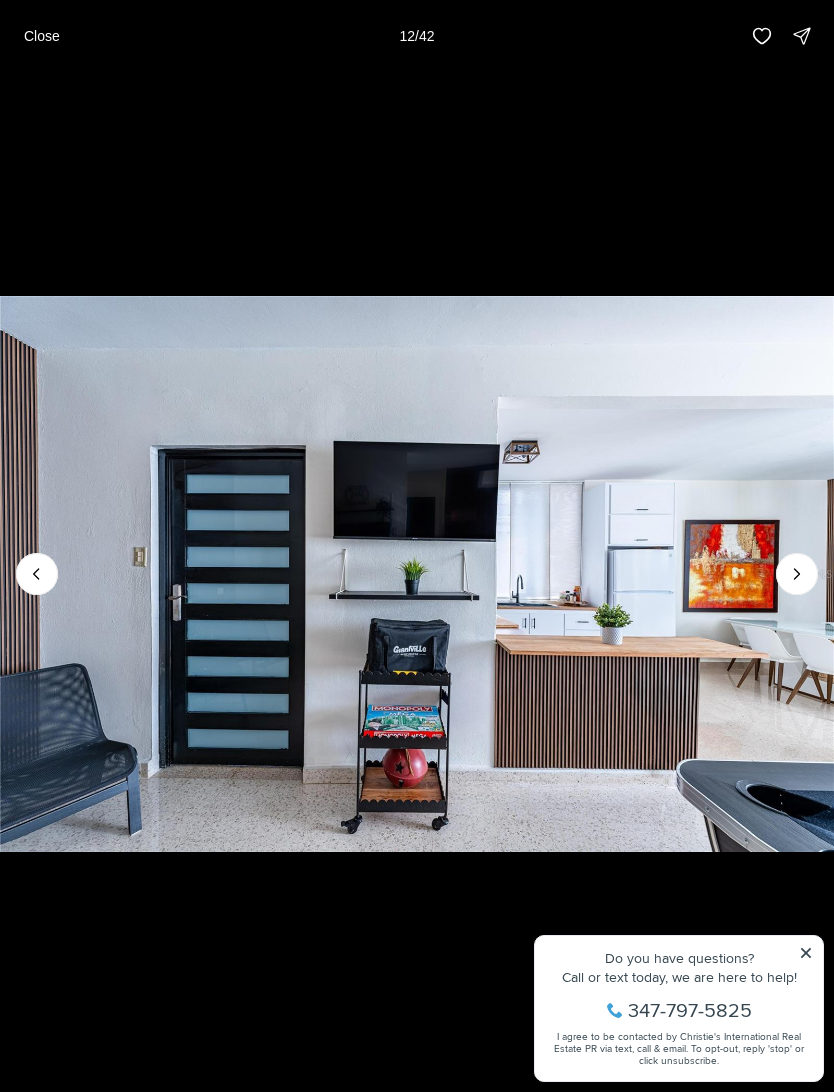 click at bounding box center [417, 574] 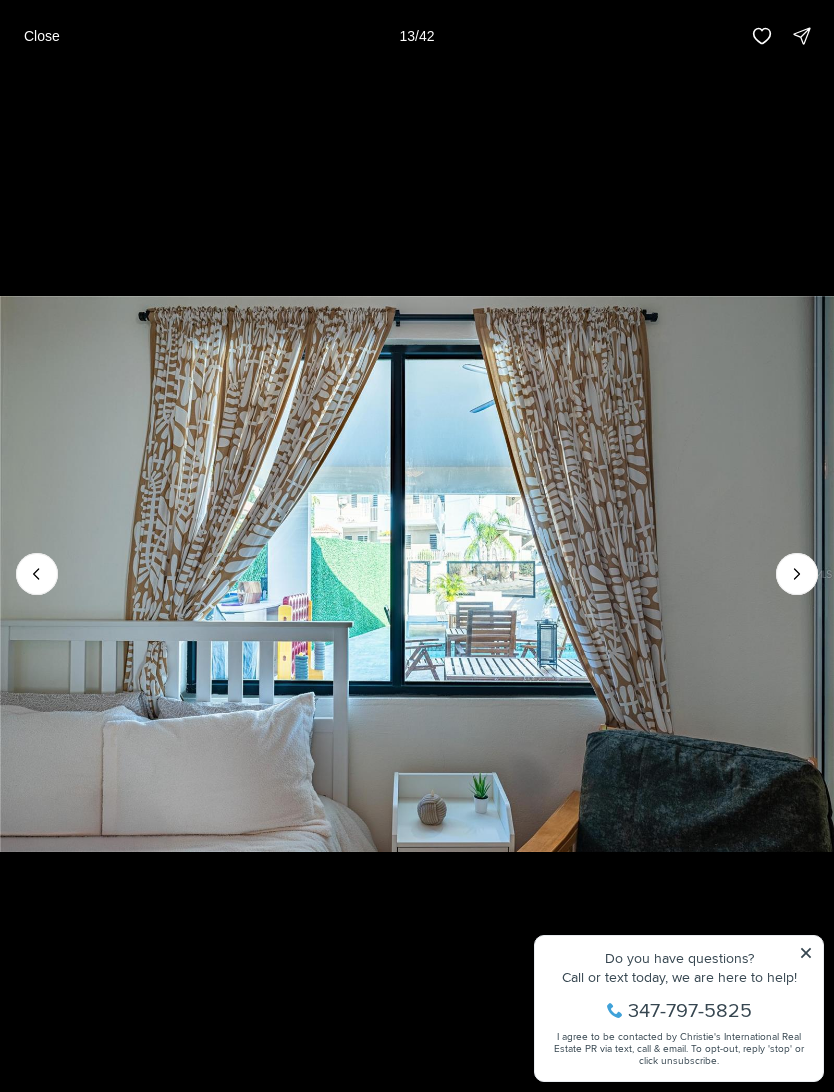click 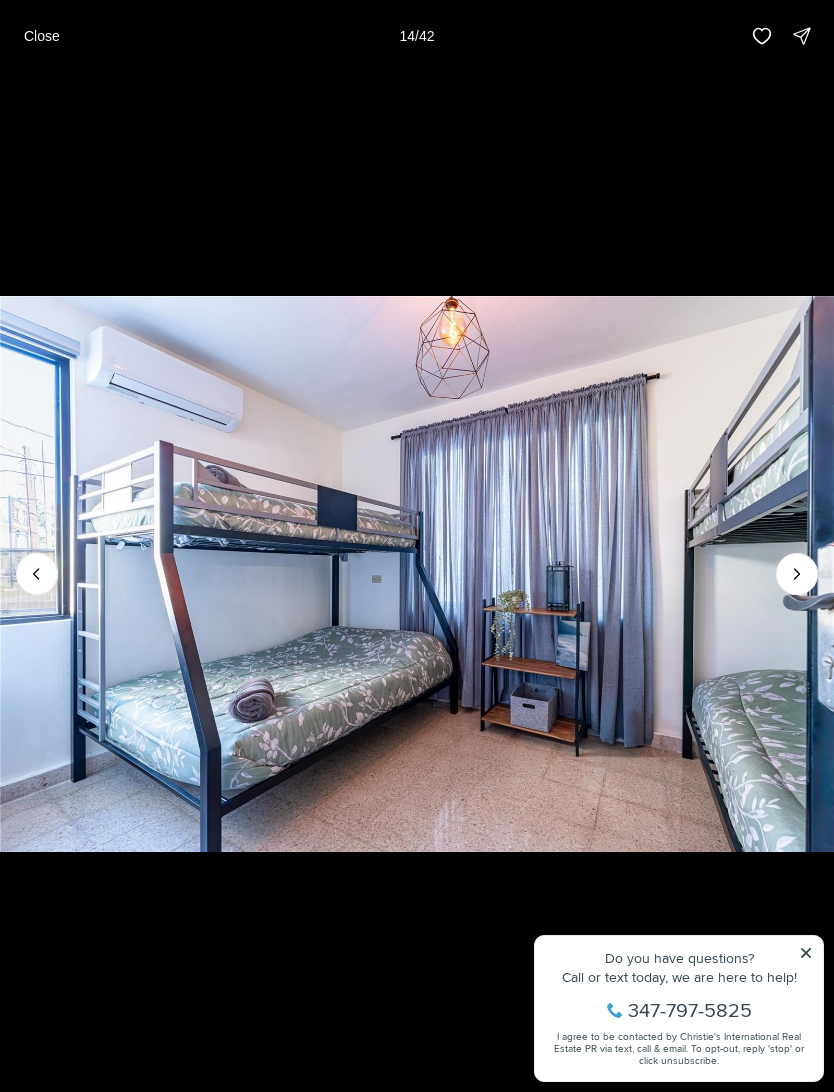 click 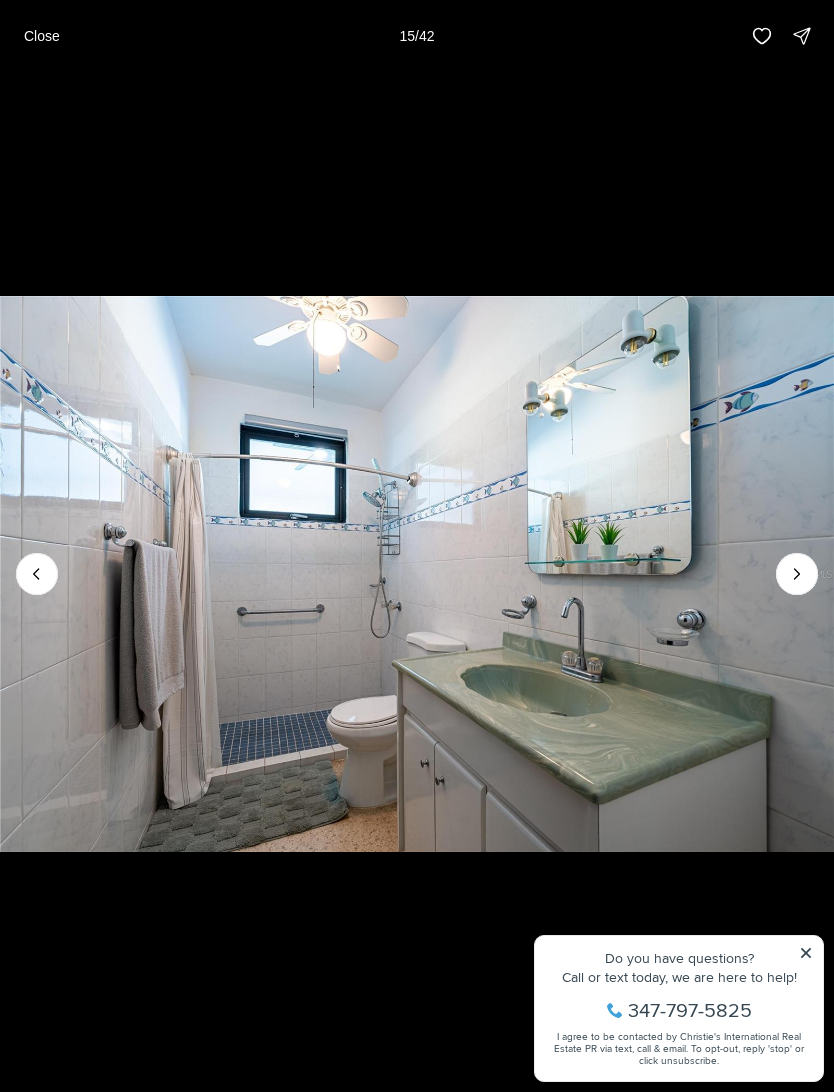 click 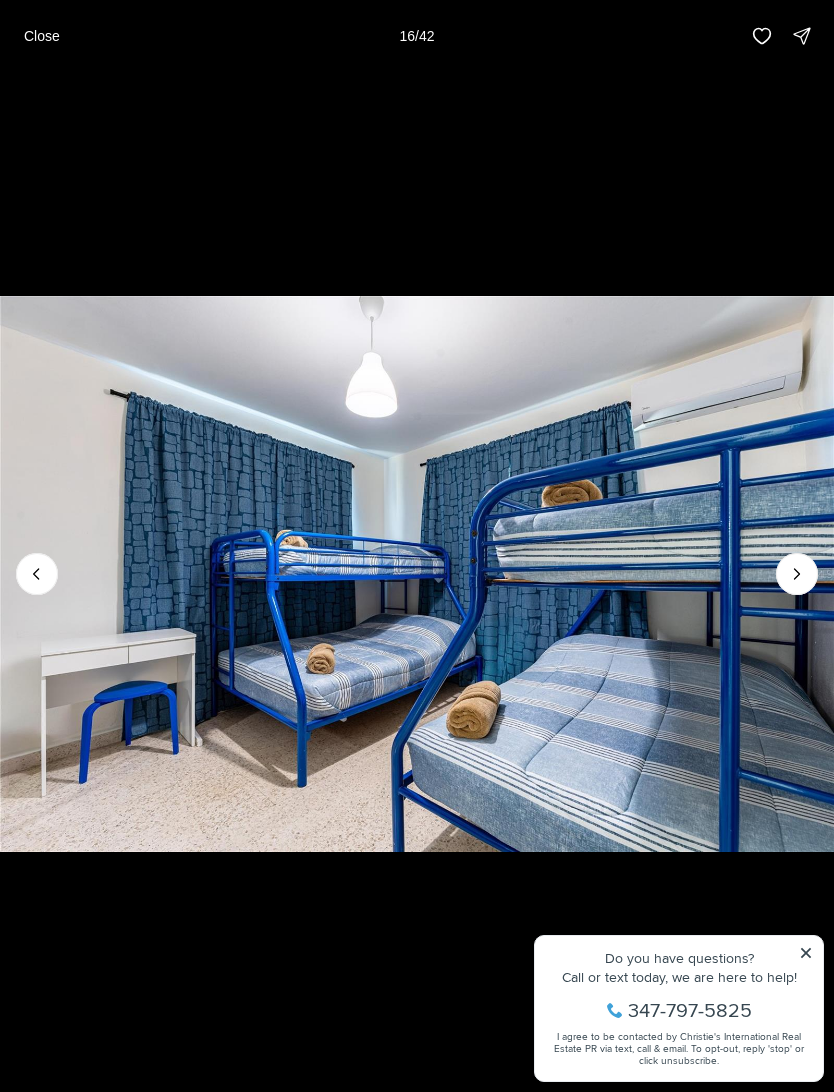 click 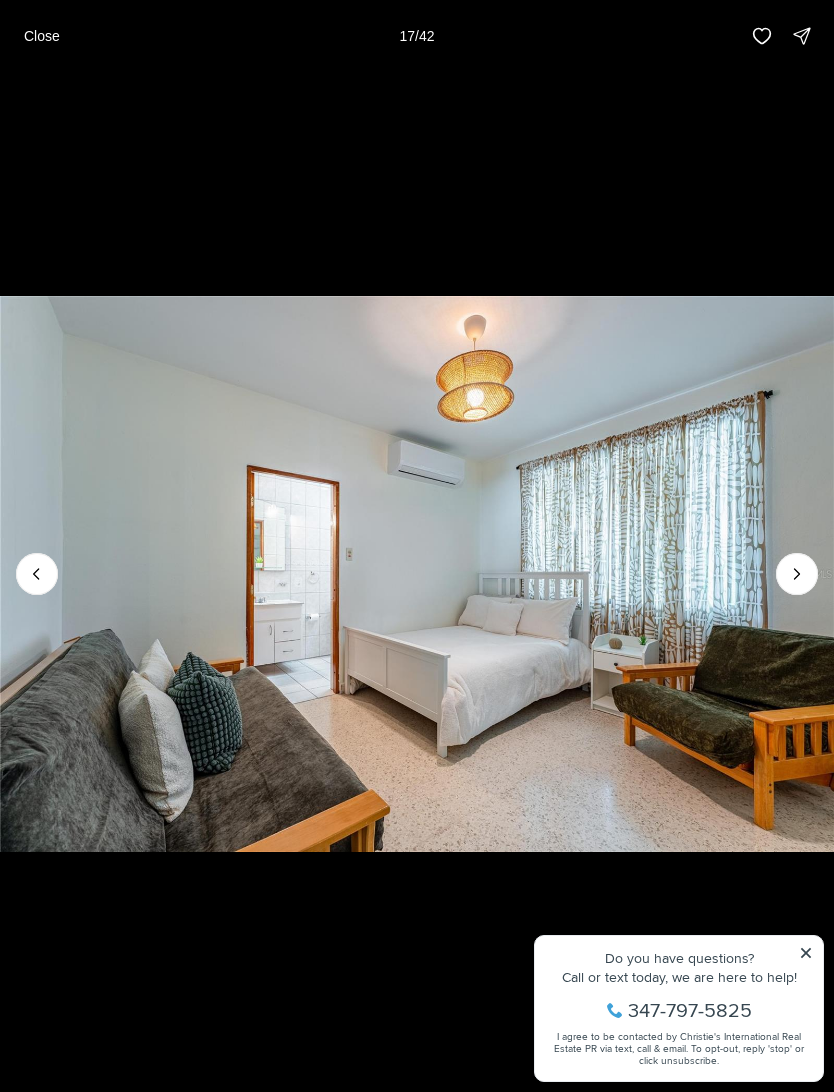 click 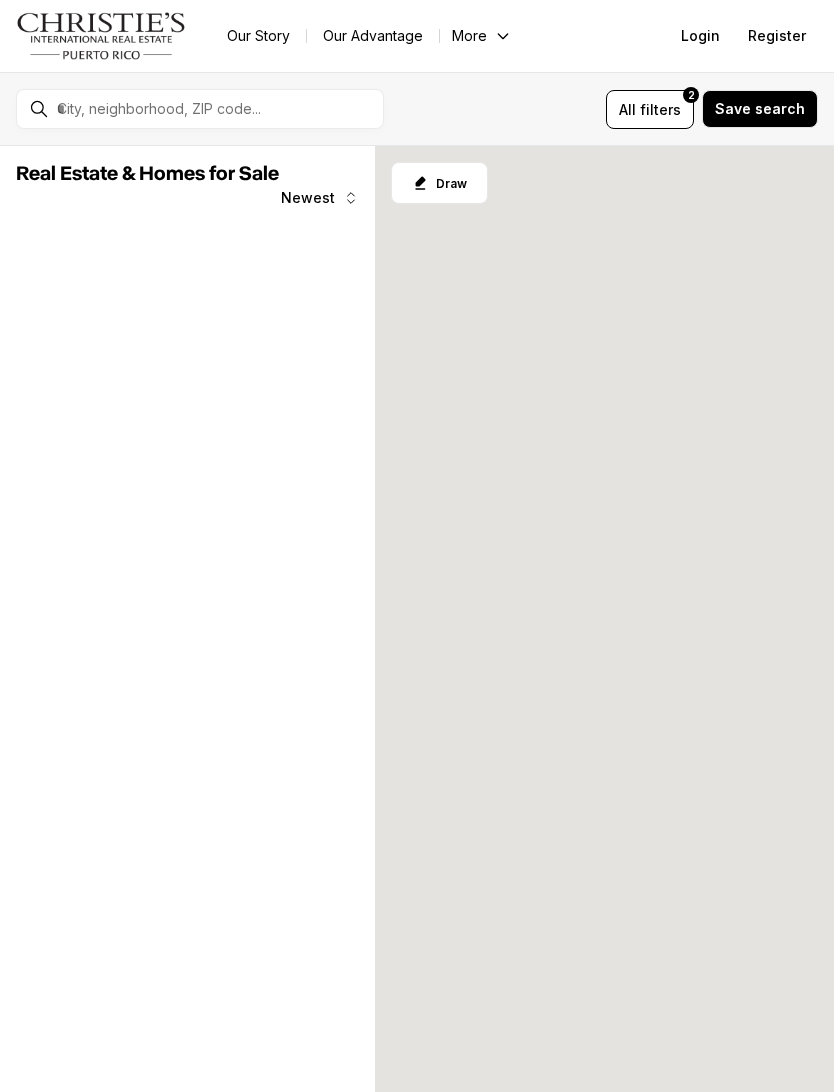scroll, scrollTop: 0, scrollLeft: 0, axis: both 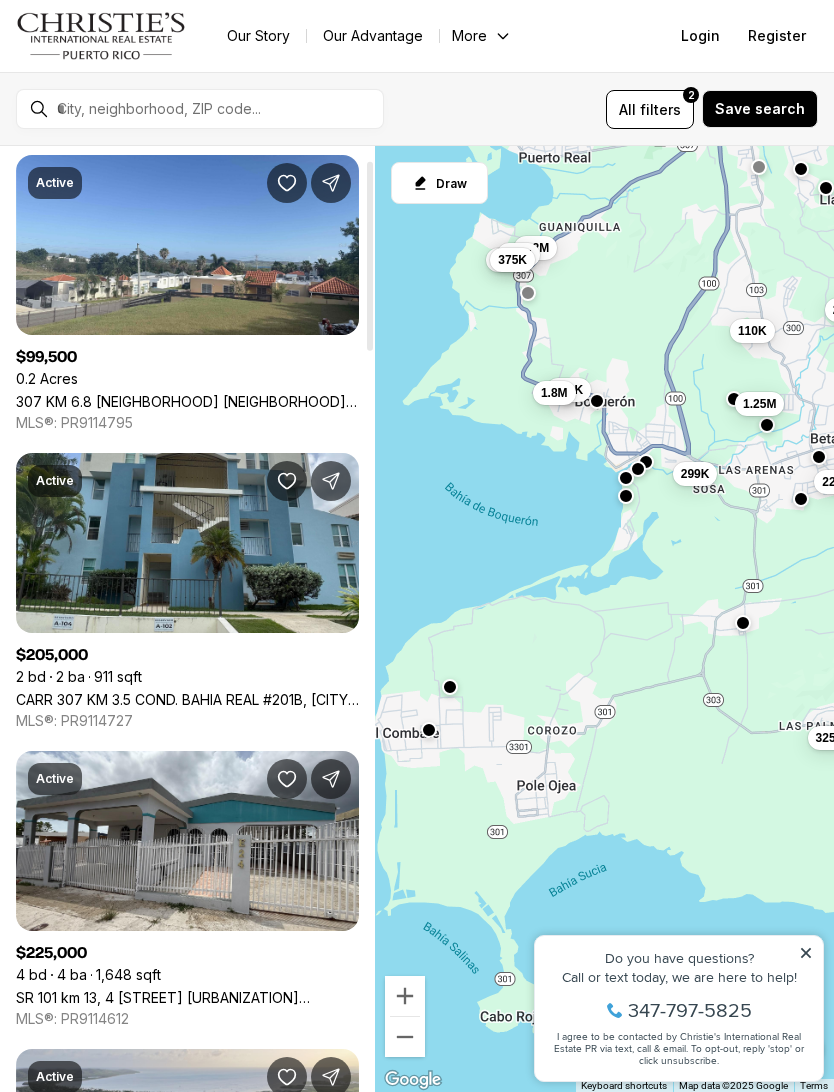 click on "[STATE] [NUMBER] [NUMBER] [NUMBER] [NUMBER] [NUMBER] [NUMBER] [NUMBER] [NUMBER] [NUMBER] [NUMBER], [CITY] [STATE], [POSTAL_CODE]" at bounding box center [187, 699] 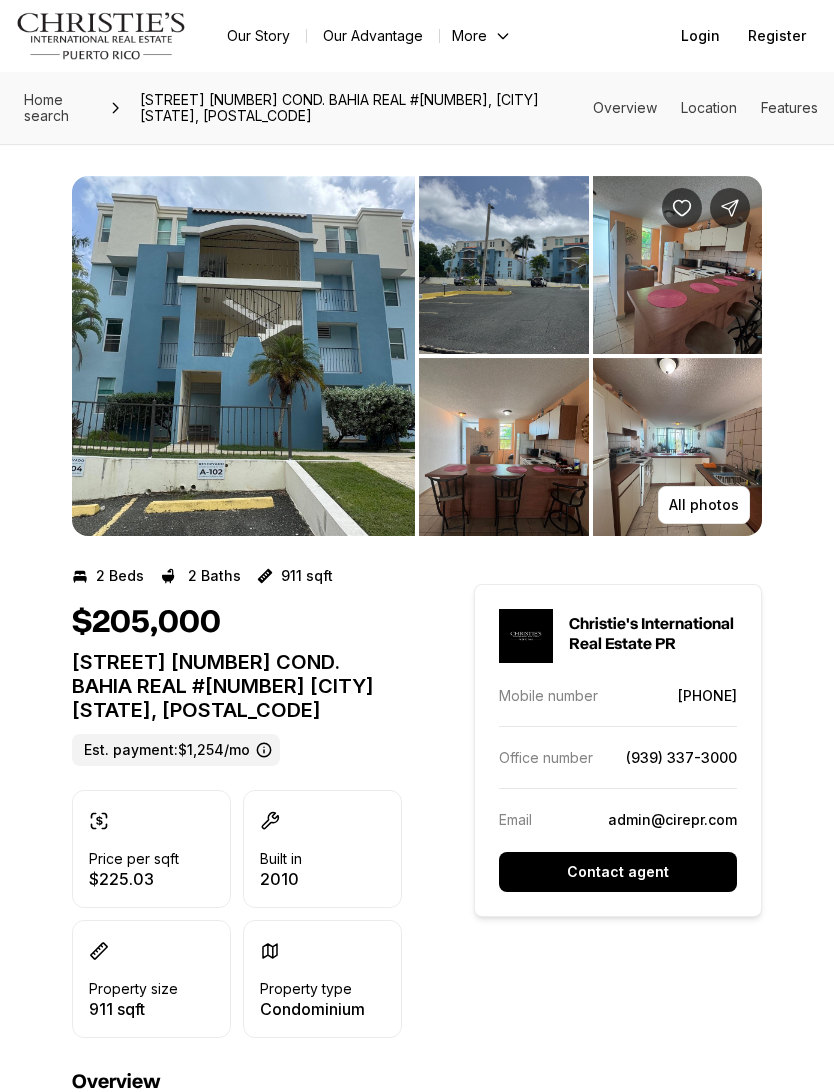 scroll, scrollTop: 0, scrollLeft: 0, axis: both 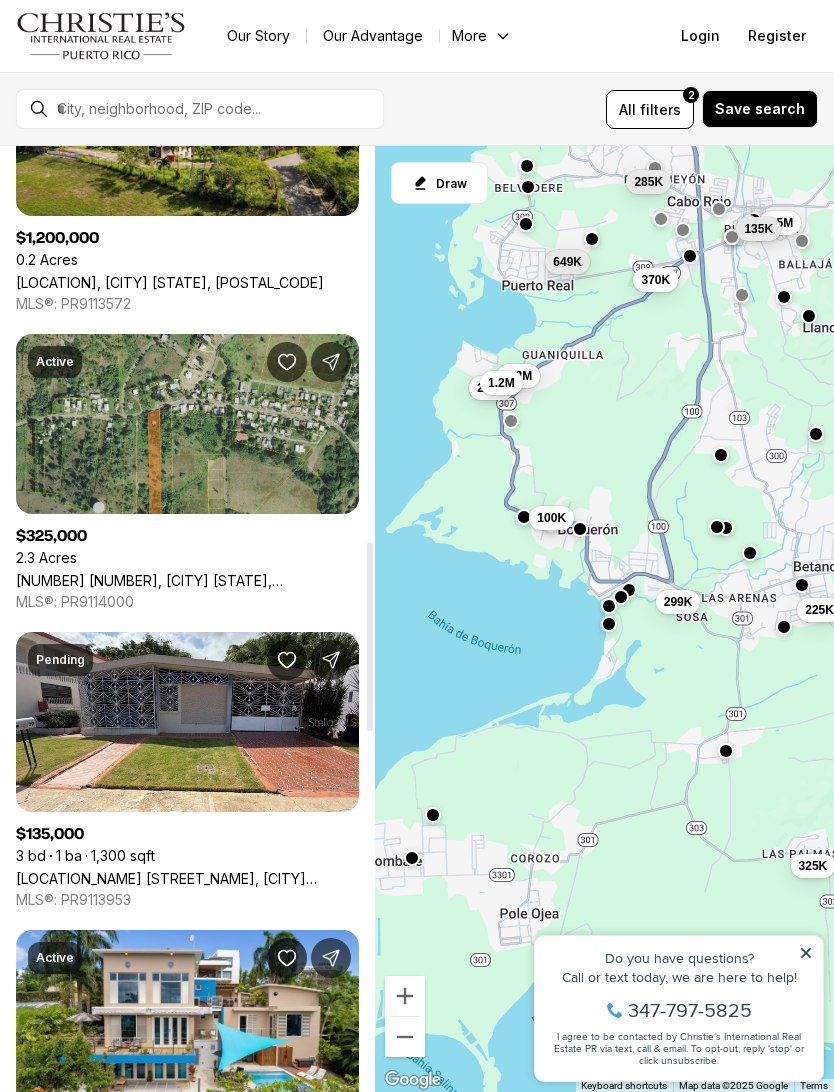 click on "[LOCATION_NAME] [STREET_NAME], [CITY] [STATE], [POSTAL_CODE]" at bounding box center (187, 878) 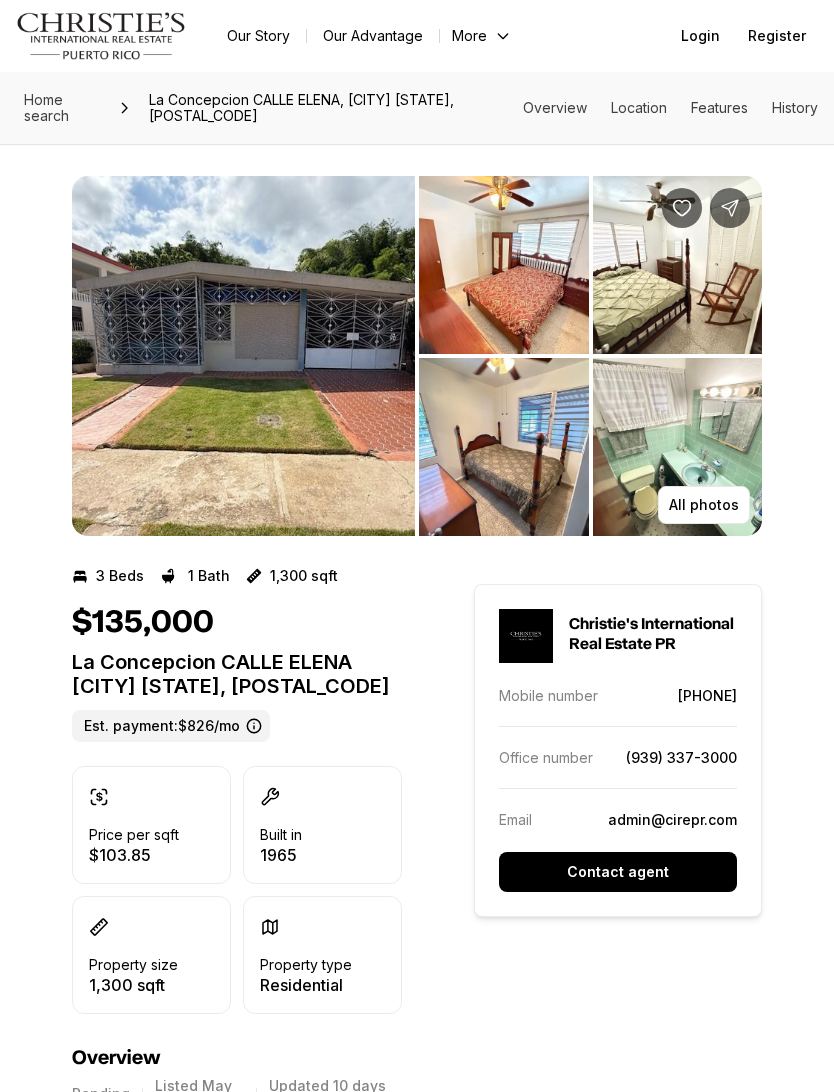 scroll, scrollTop: 0, scrollLeft: 0, axis: both 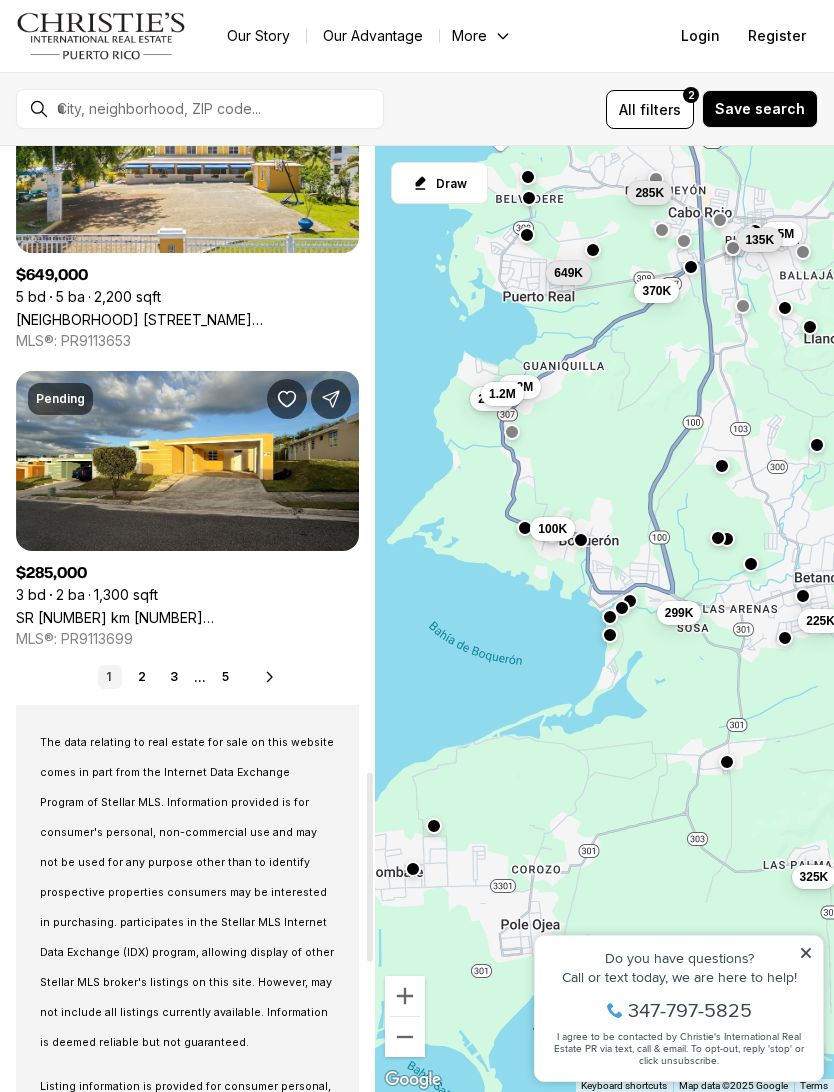 click on "[STREET] [NUMBER] [STREET_NAME] [BUILDING_NAME] #[UNIT_NUMBER], [CITY] [STATE], [POSTAL_CODE]" at bounding box center [187, 617] 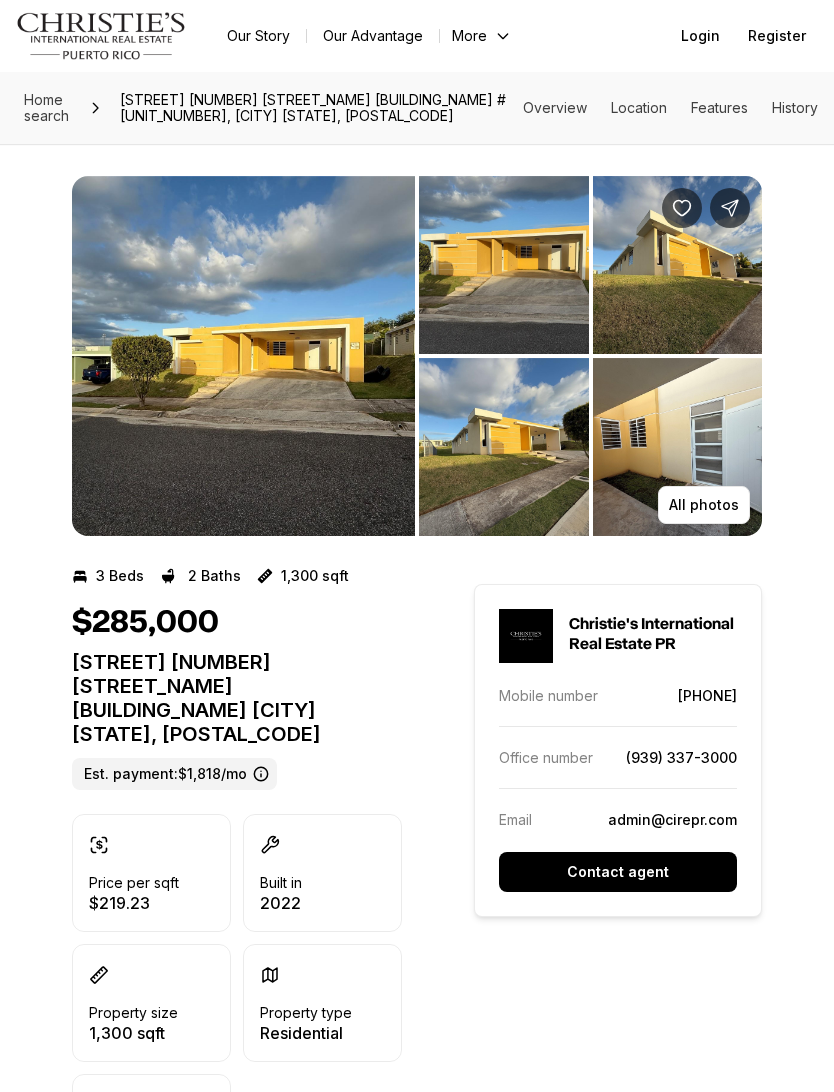 scroll, scrollTop: 0, scrollLeft: 0, axis: both 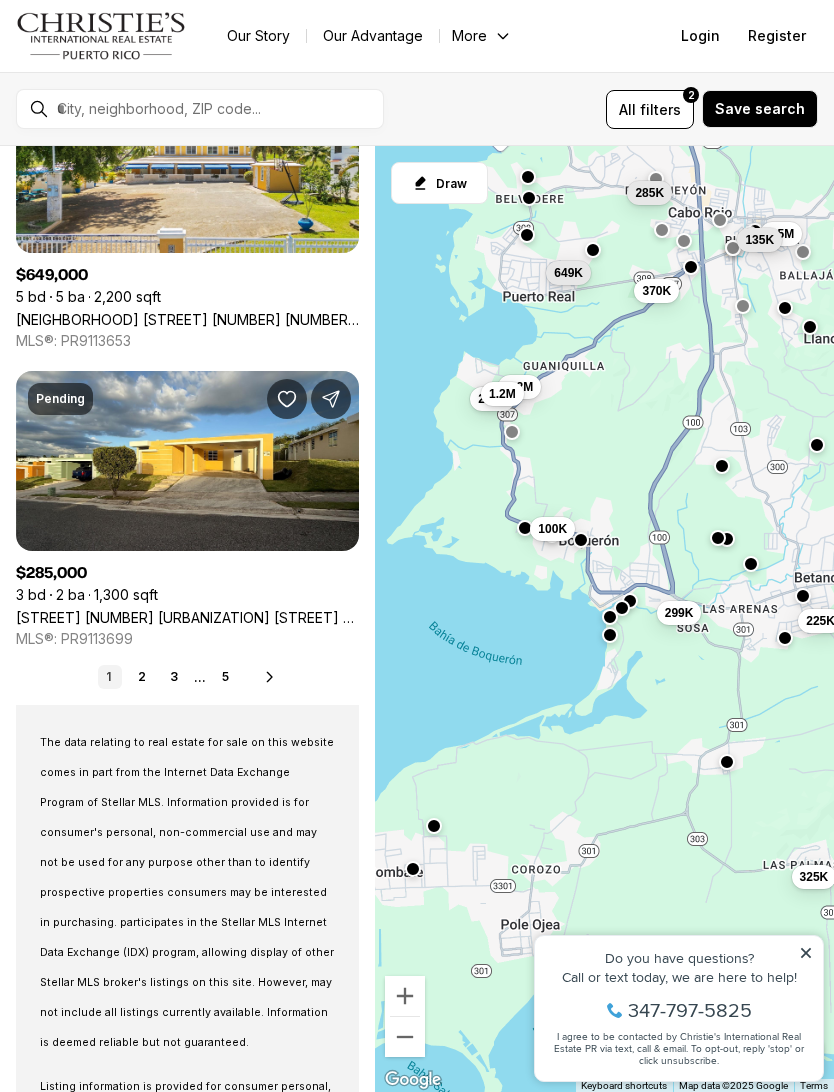 click 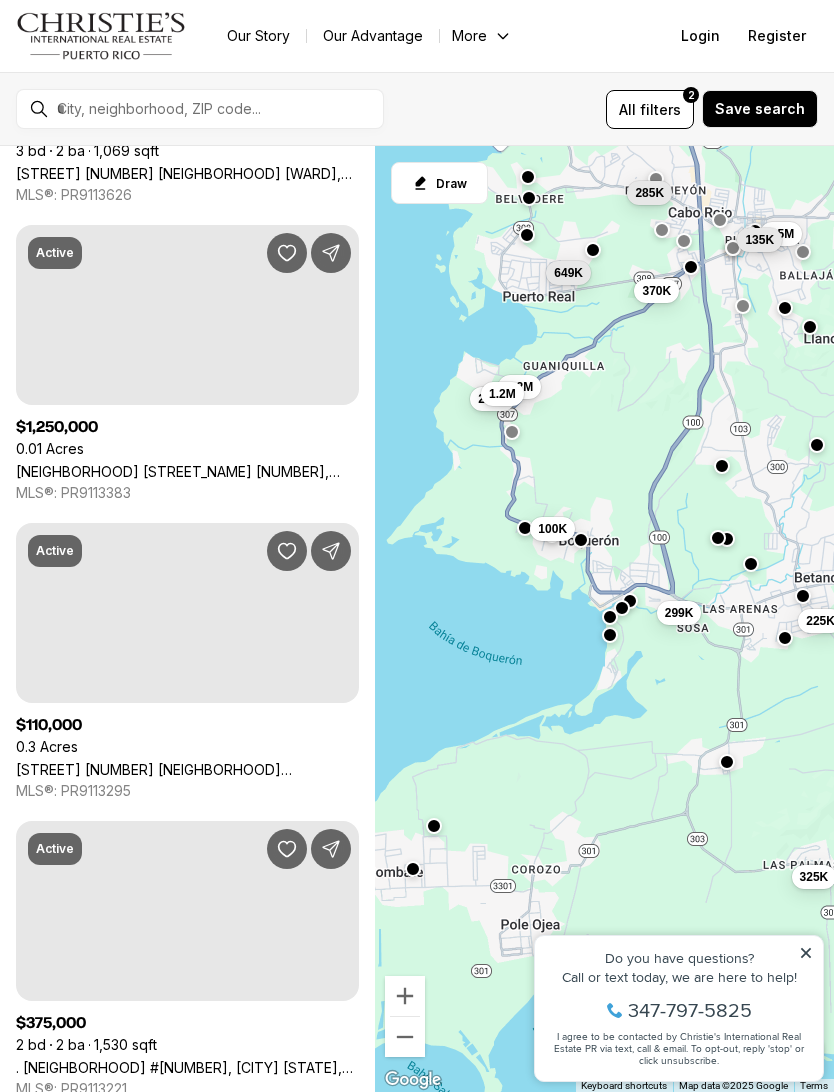 scroll, scrollTop: 0, scrollLeft: 0, axis: both 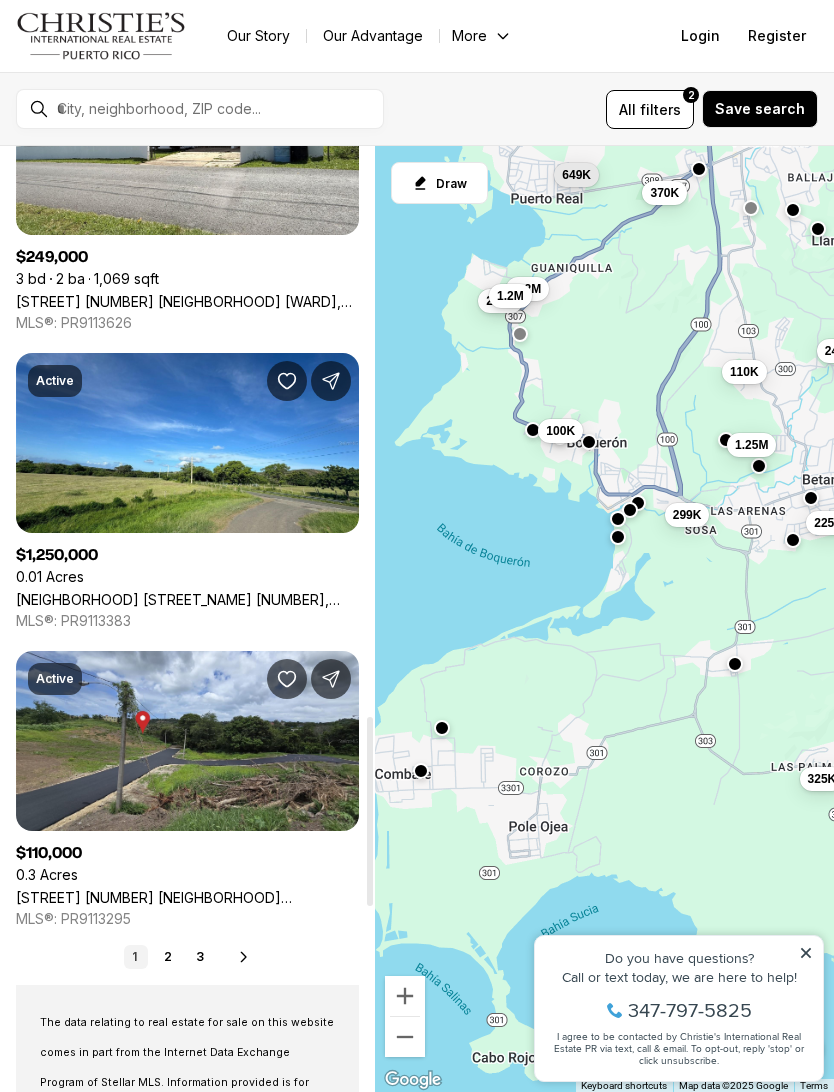 click on "2" at bounding box center (168, 957) 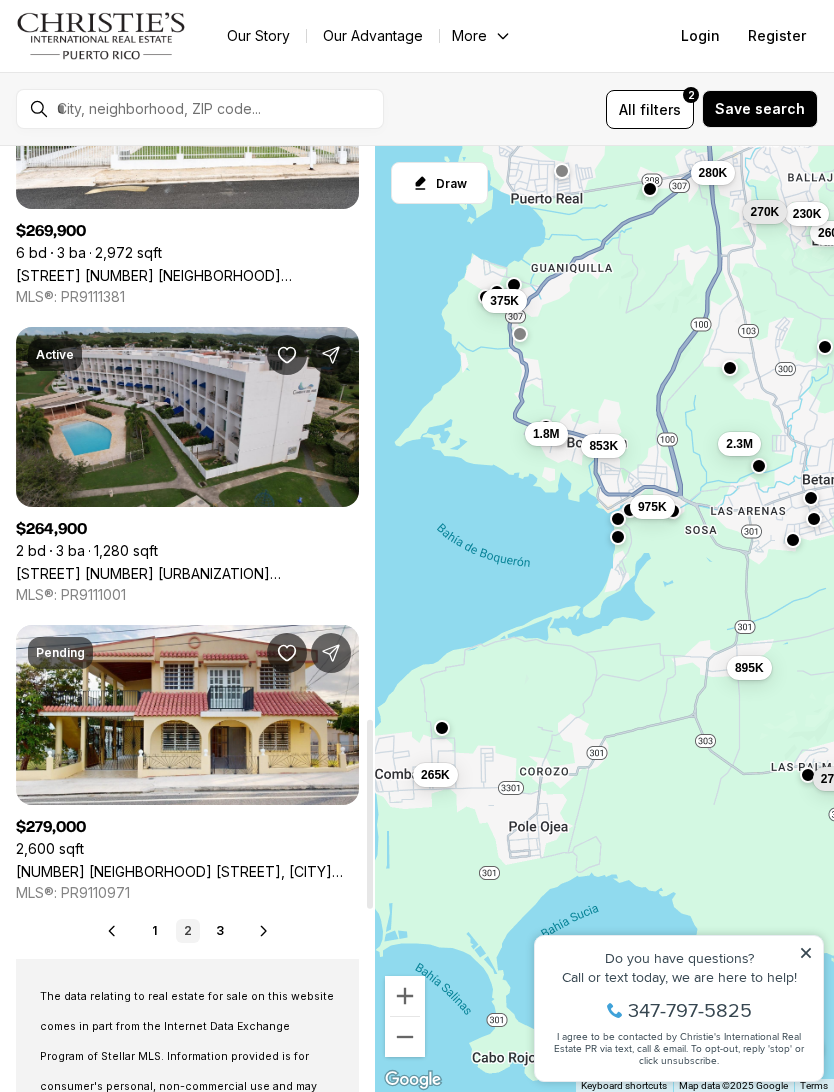 scroll, scrollTop: 2893, scrollLeft: 0, axis: vertical 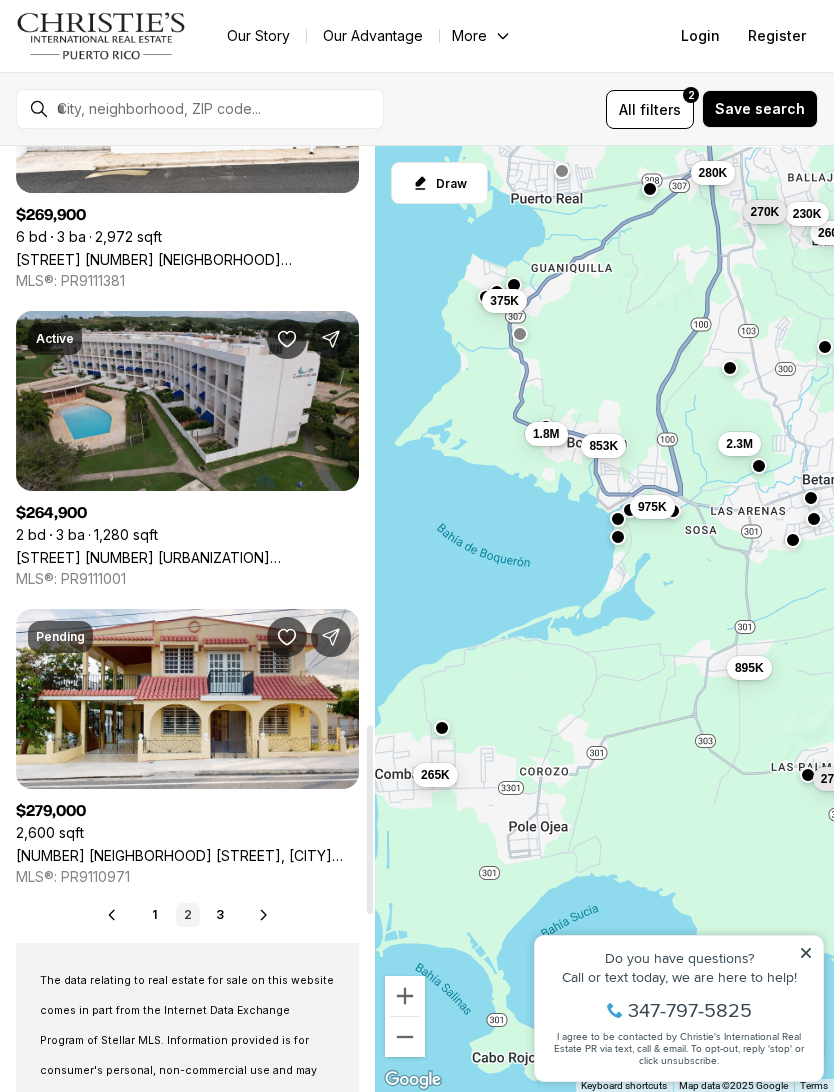 click 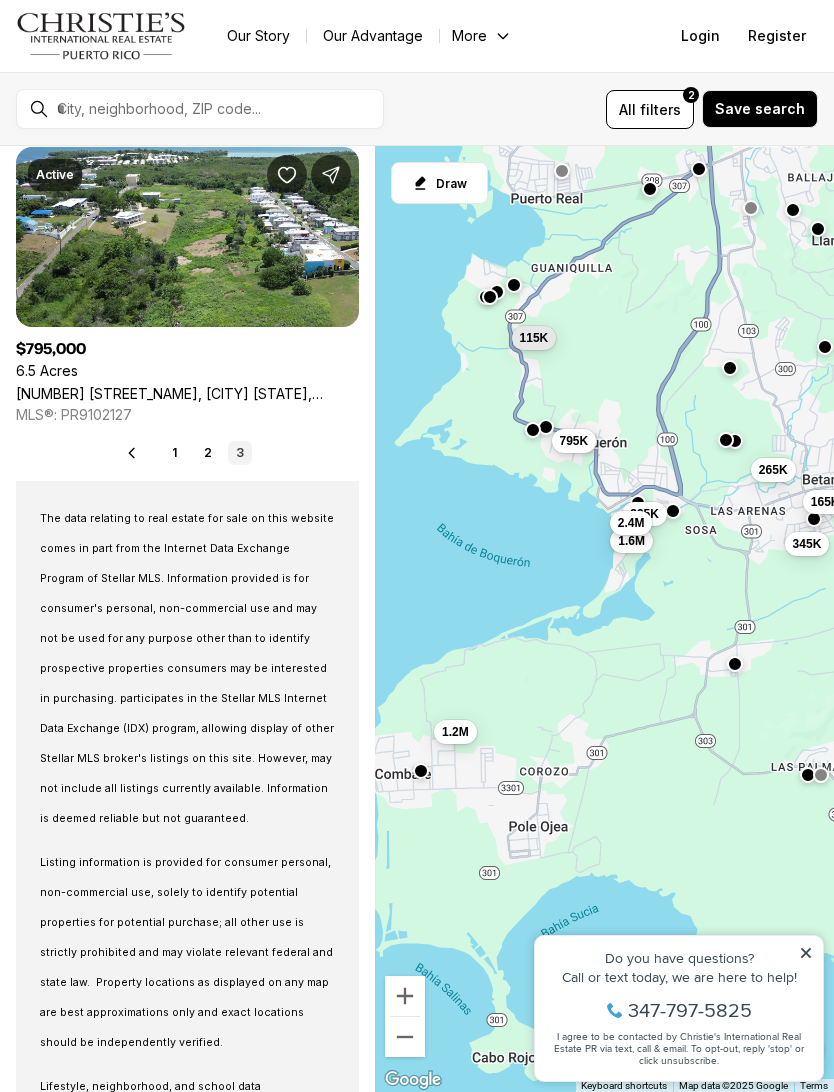 scroll, scrollTop: 2462, scrollLeft: 0, axis: vertical 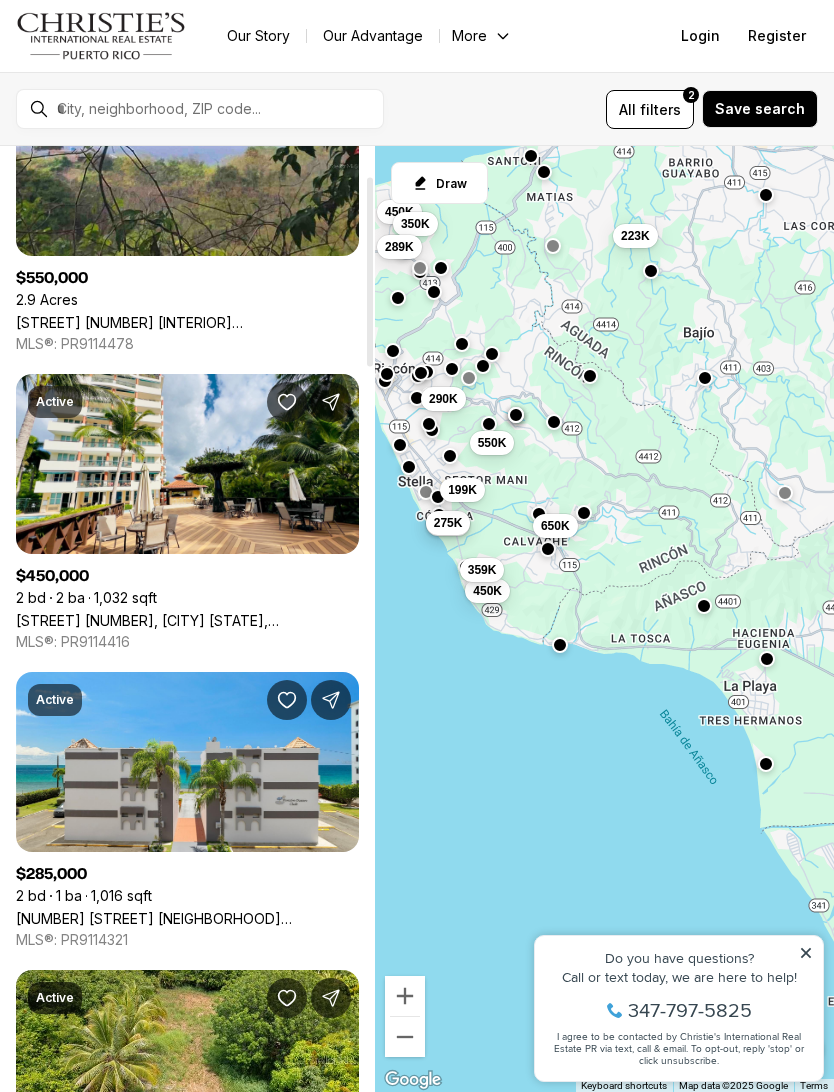 click on "1 Calle Poigo Doleta RINCON OCEAN CLUB #103, RINCON PR, 00677" at bounding box center (187, 918) 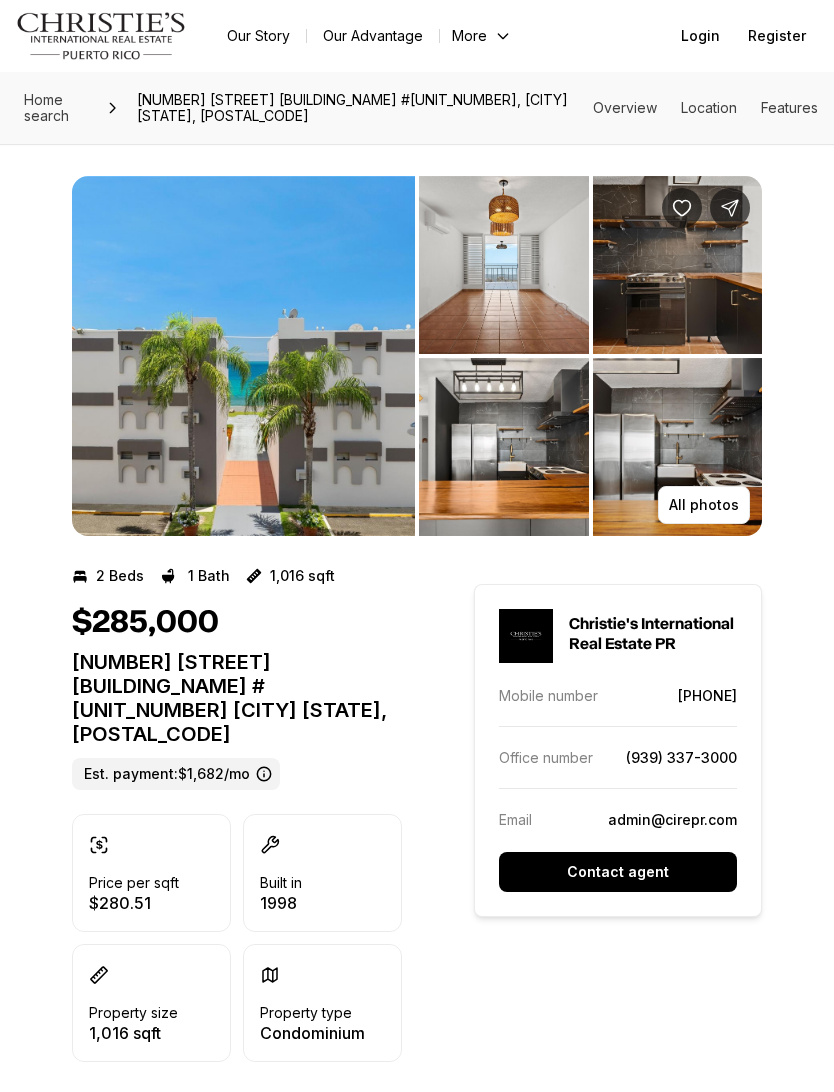 scroll, scrollTop: 0, scrollLeft: 0, axis: both 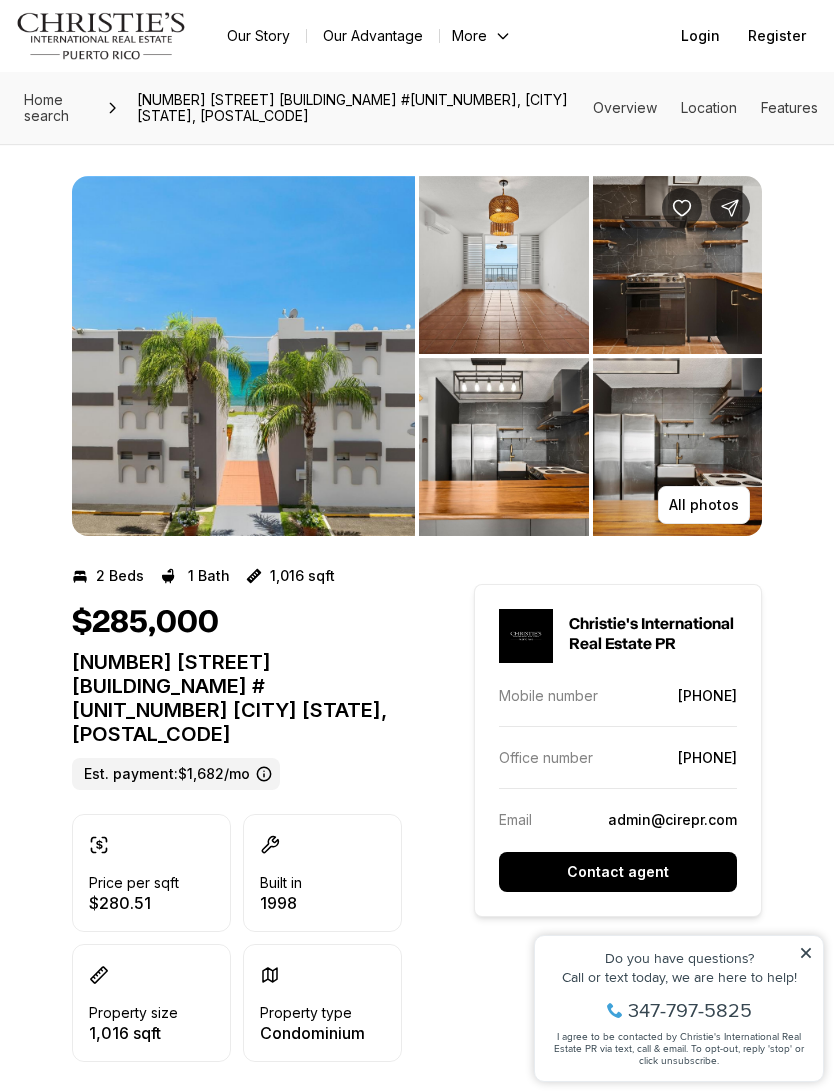 click at bounding box center (243, 356) 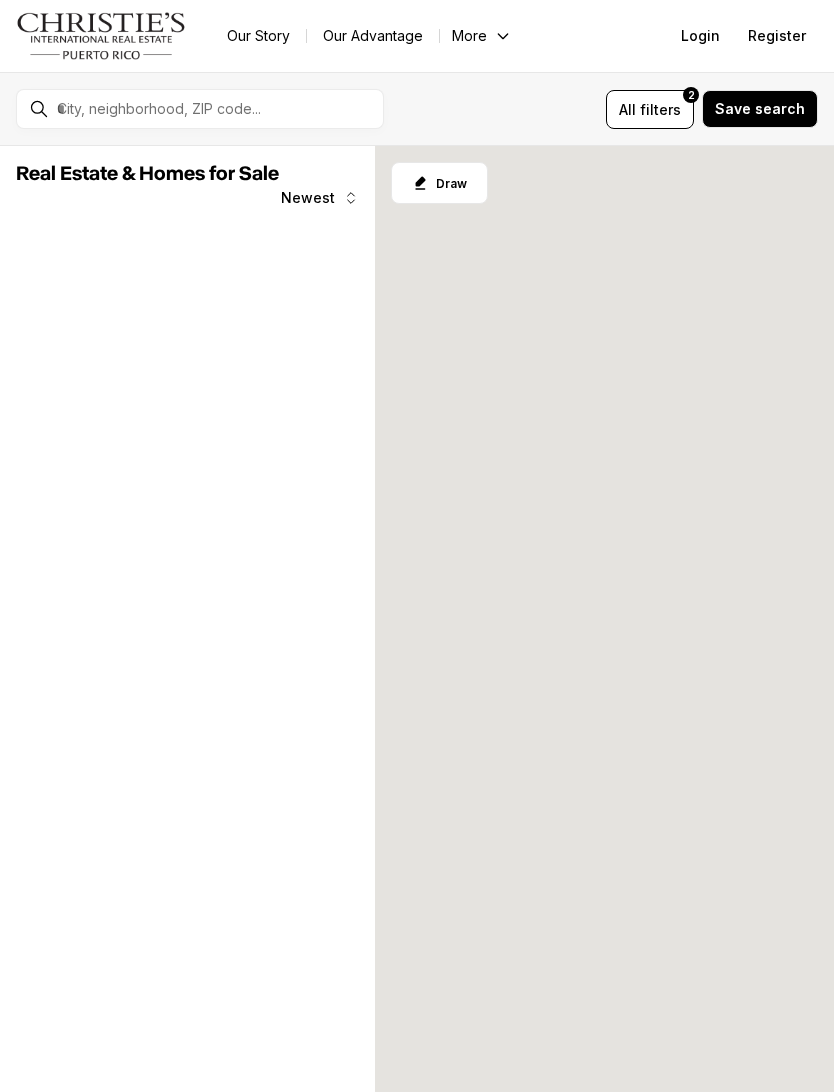 scroll, scrollTop: 0, scrollLeft: 0, axis: both 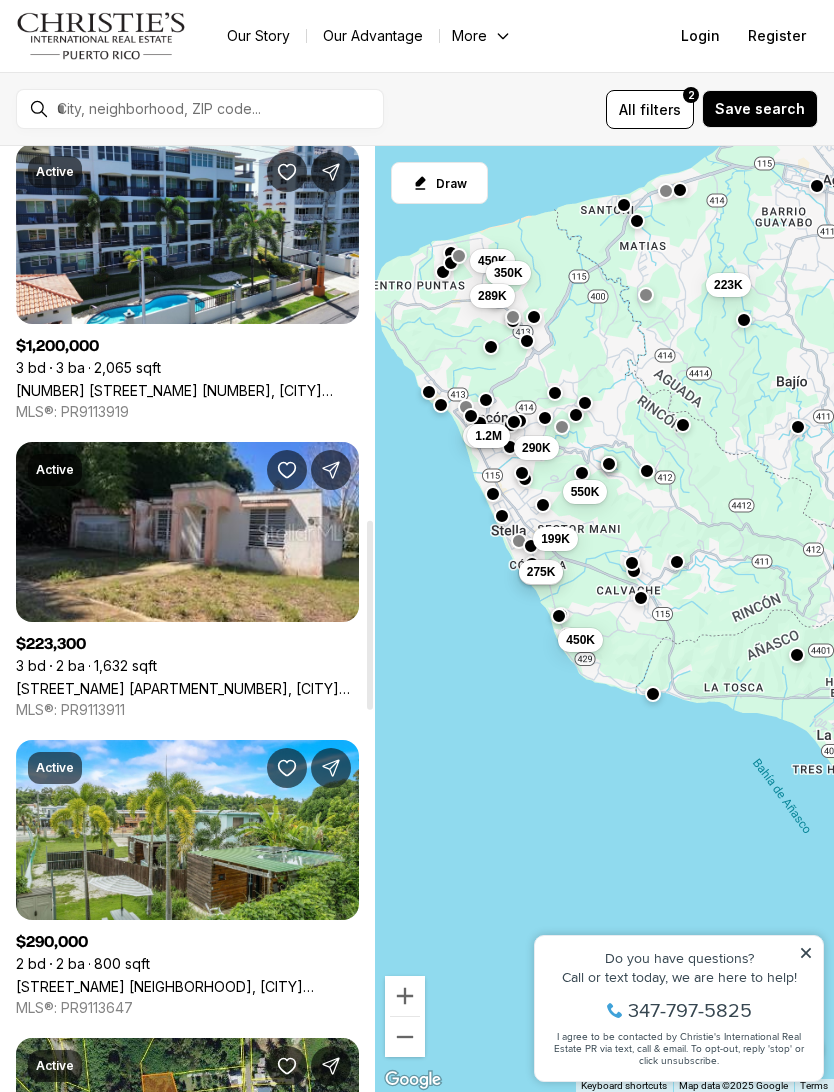 click on "[NUMBER] [NEIGHBORHOOD], [CITY] [STATE], [POSTAL_CODE]" at bounding box center [187, 688] 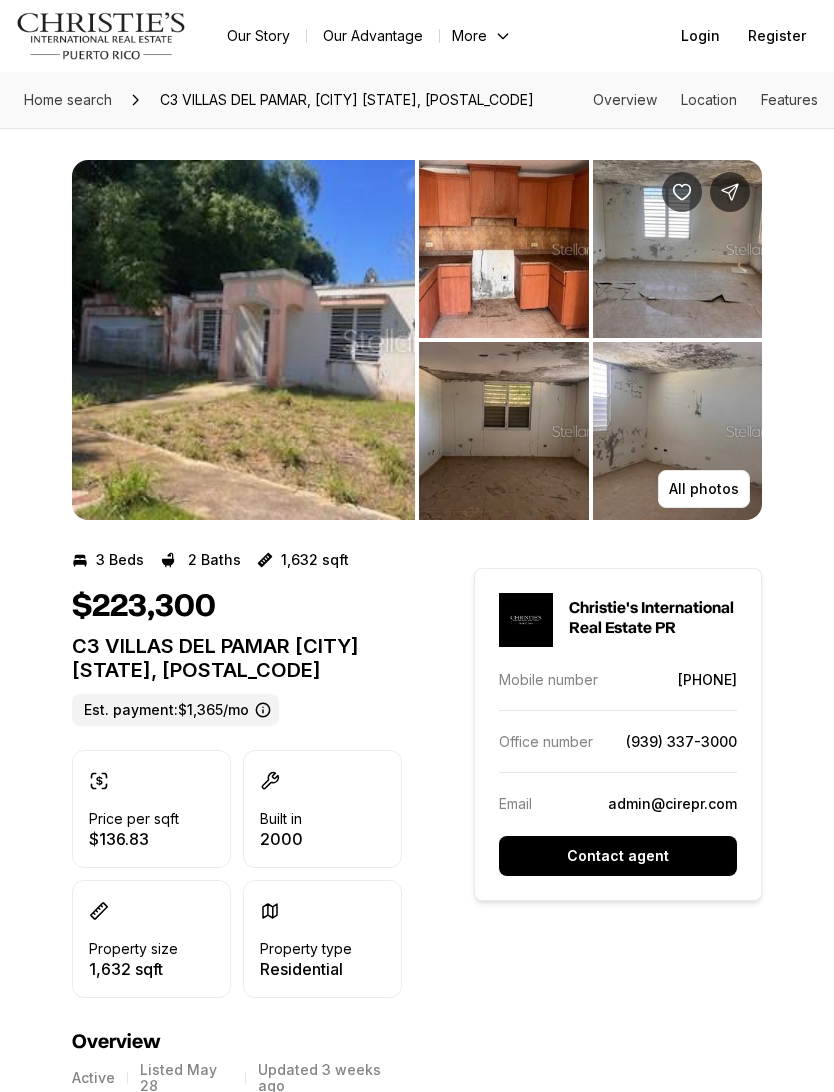 scroll, scrollTop: 0, scrollLeft: 0, axis: both 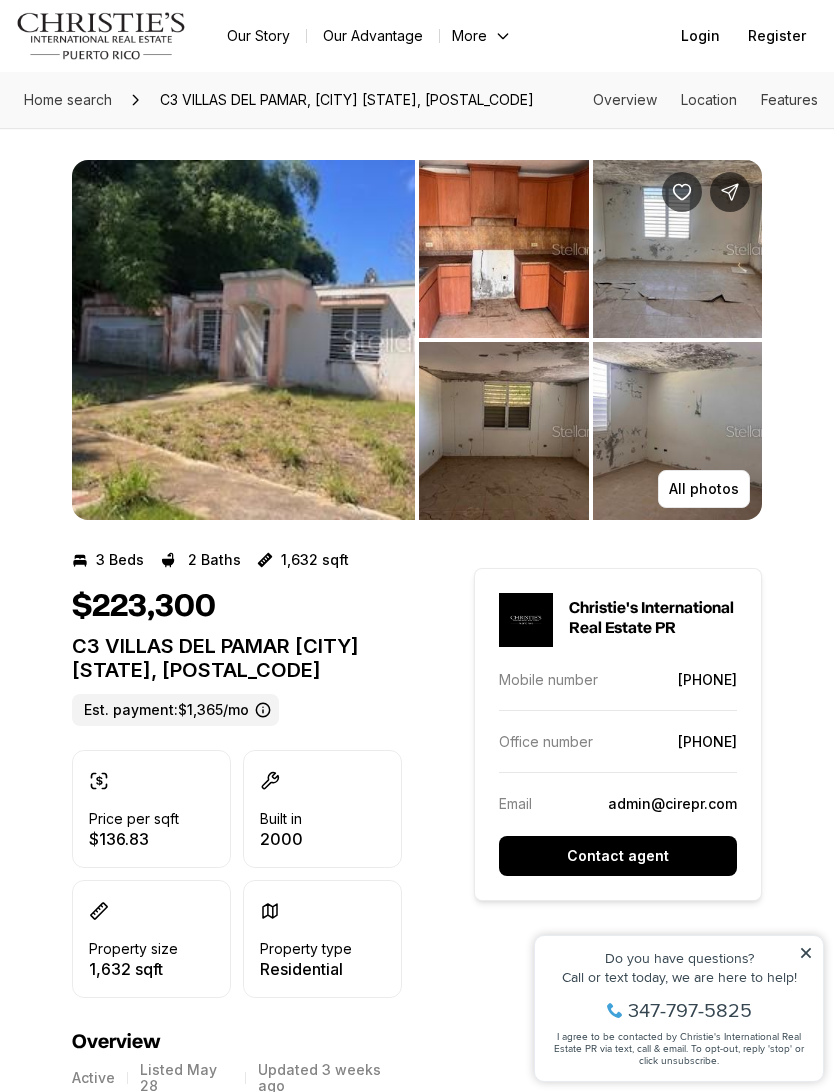 click at bounding box center [243, 340] 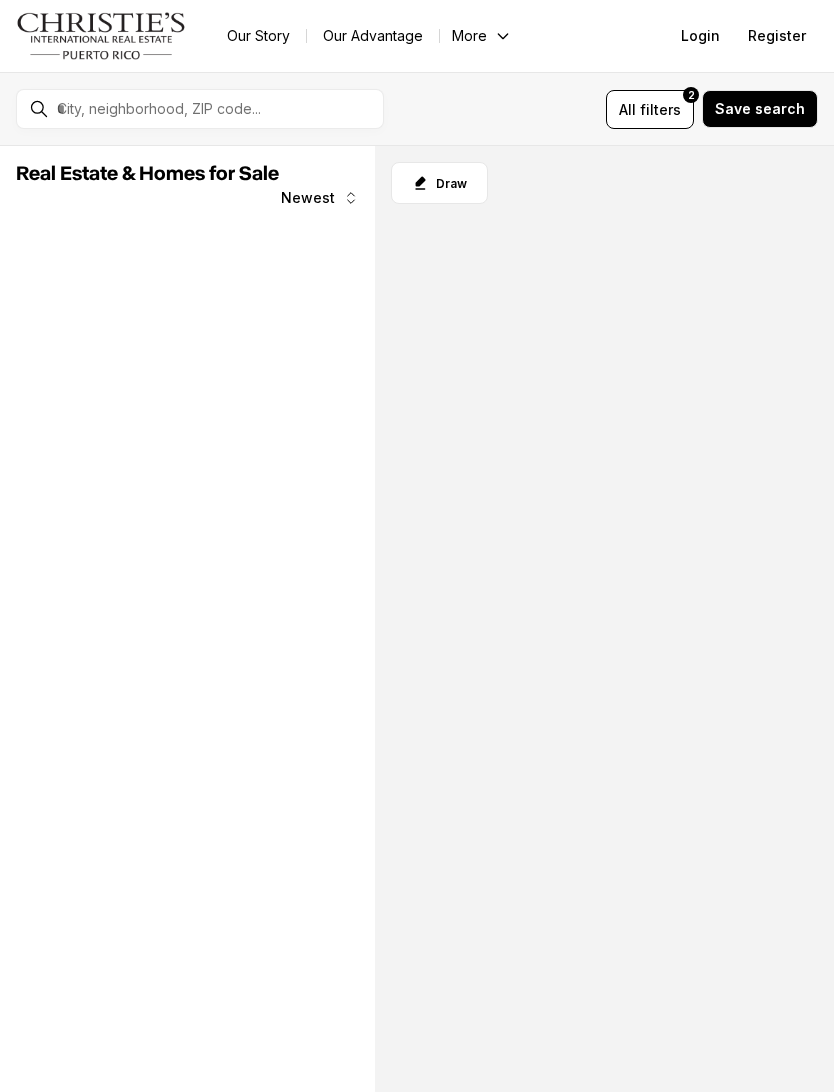 scroll, scrollTop: 0, scrollLeft: 0, axis: both 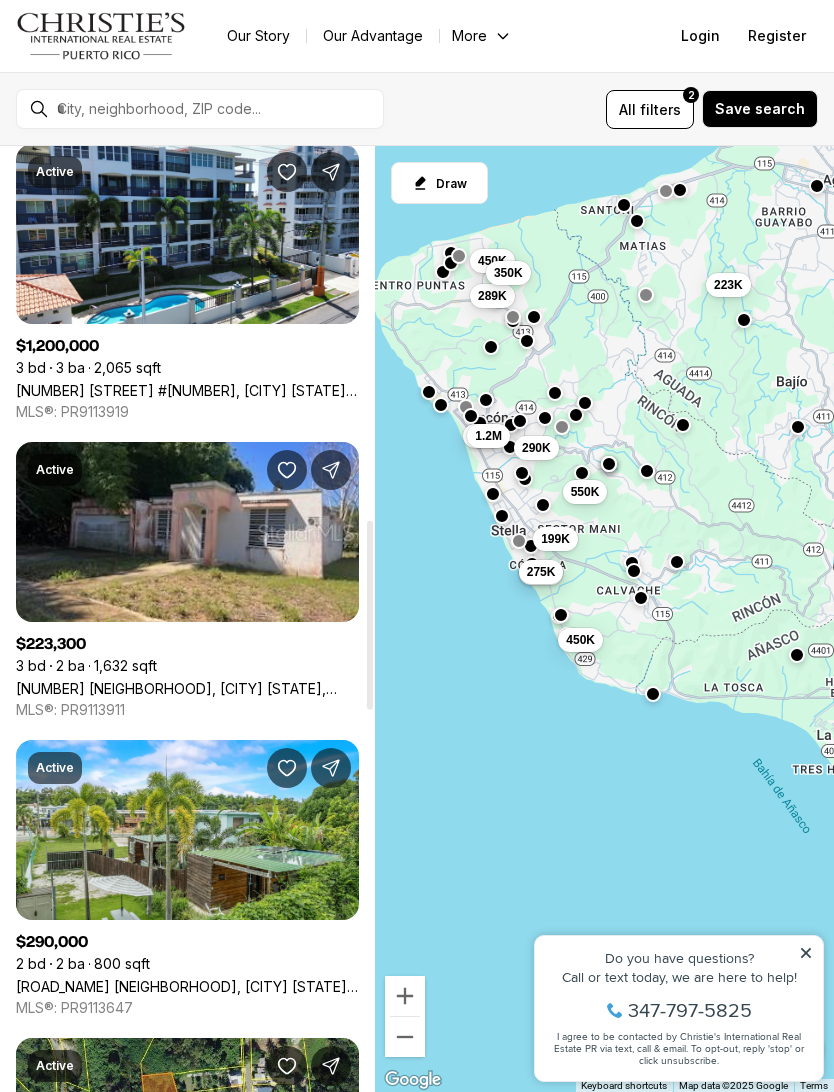 click on "C3 VILLAS DEL PAMAR, AGUADA [STATE], [POSTAL_CODE]" at bounding box center [187, 688] 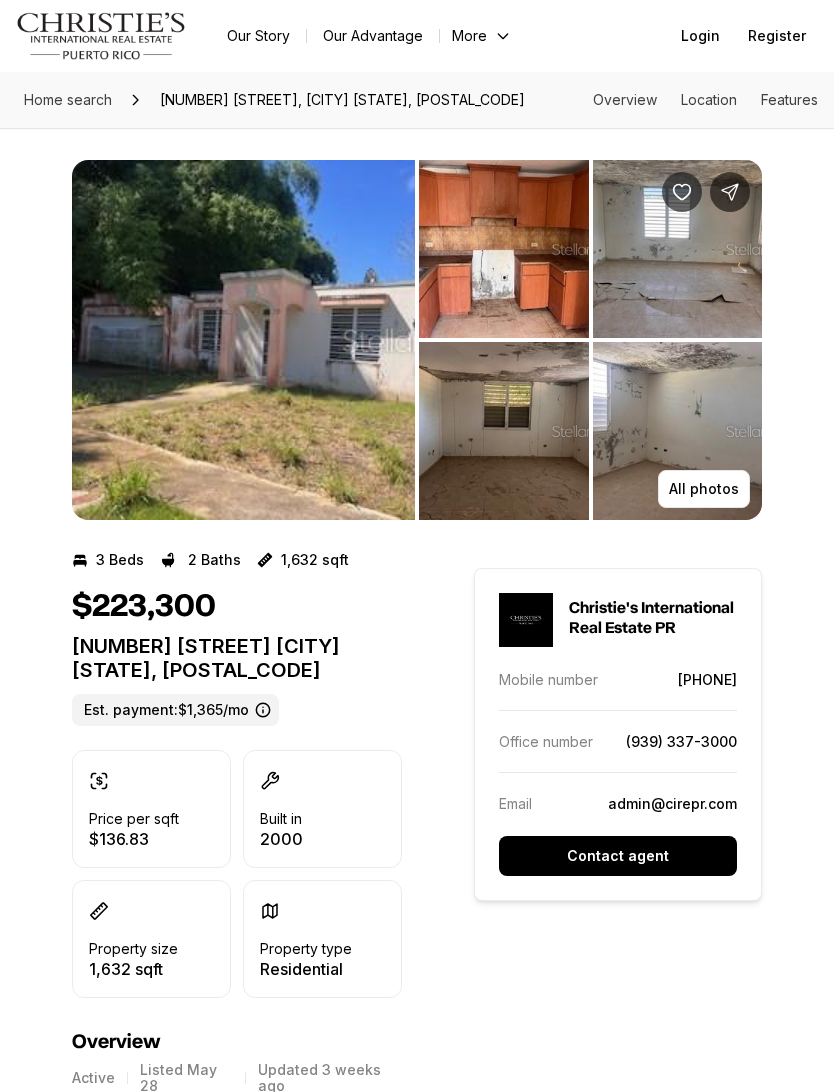 scroll, scrollTop: 0, scrollLeft: 0, axis: both 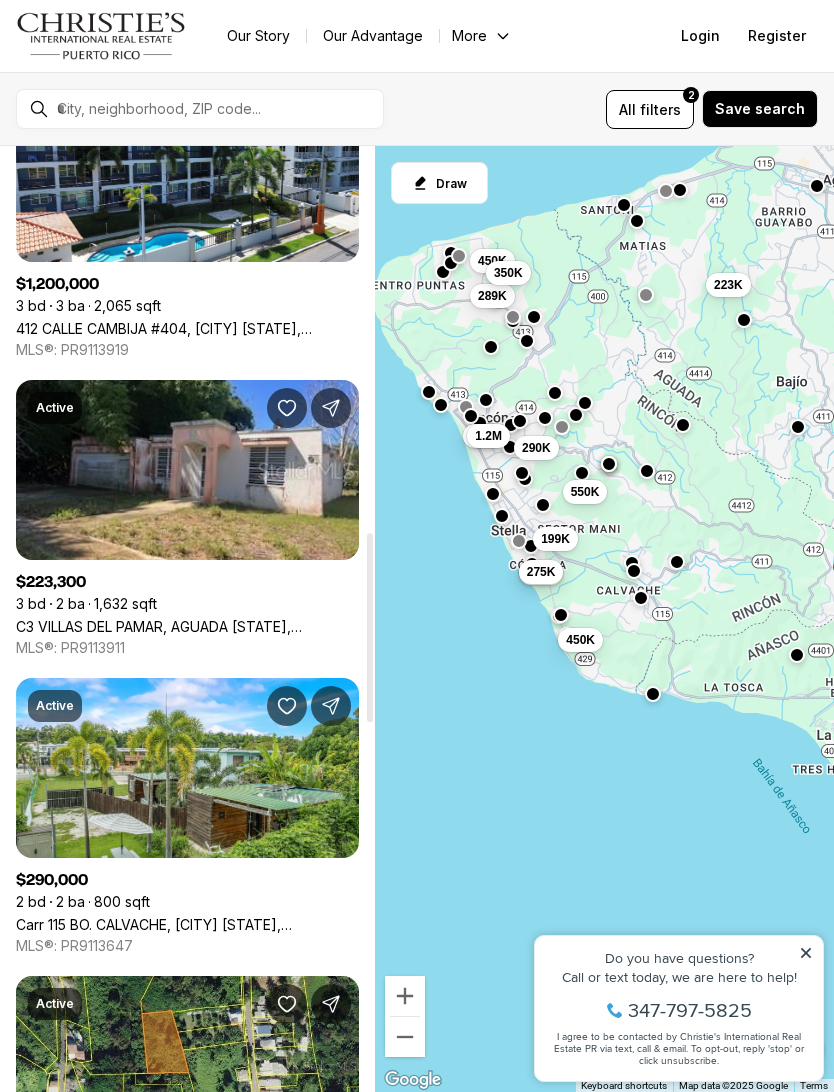 click on "Carr [NUMBER] BO. [NAME], [CITY] PR, [POSTAL_CODE]" at bounding box center [187, 924] 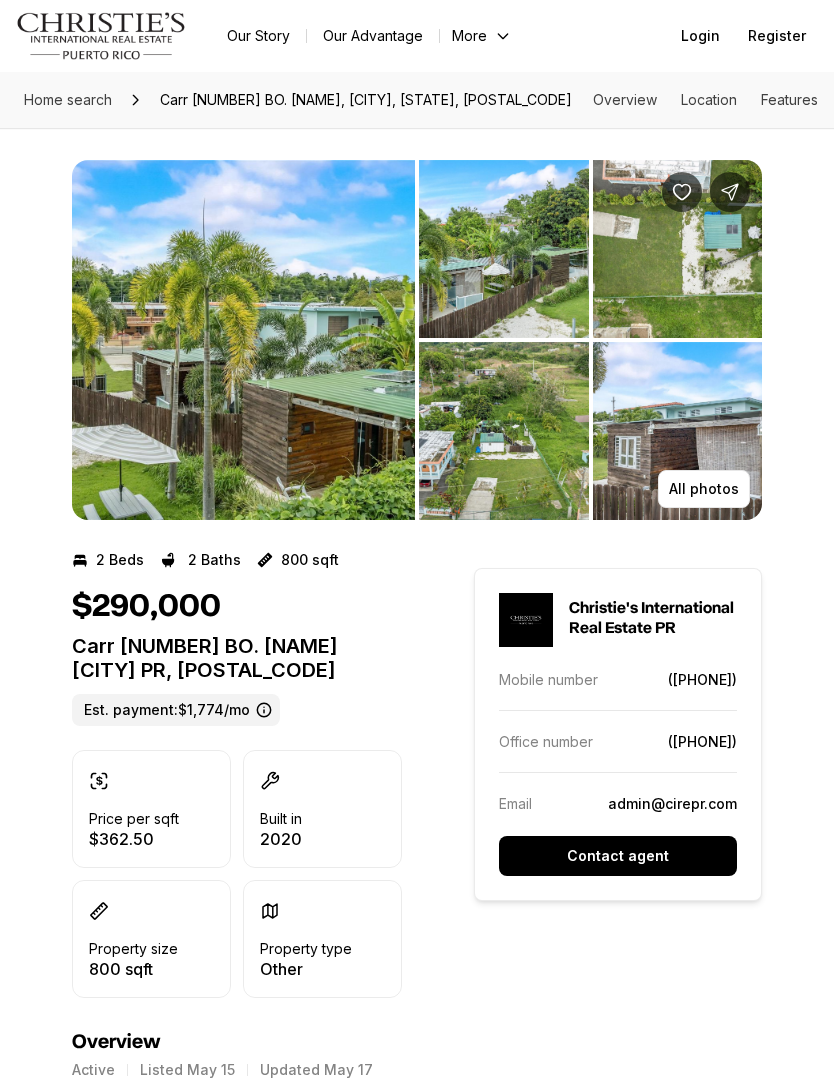 scroll, scrollTop: 0, scrollLeft: 0, axis: both 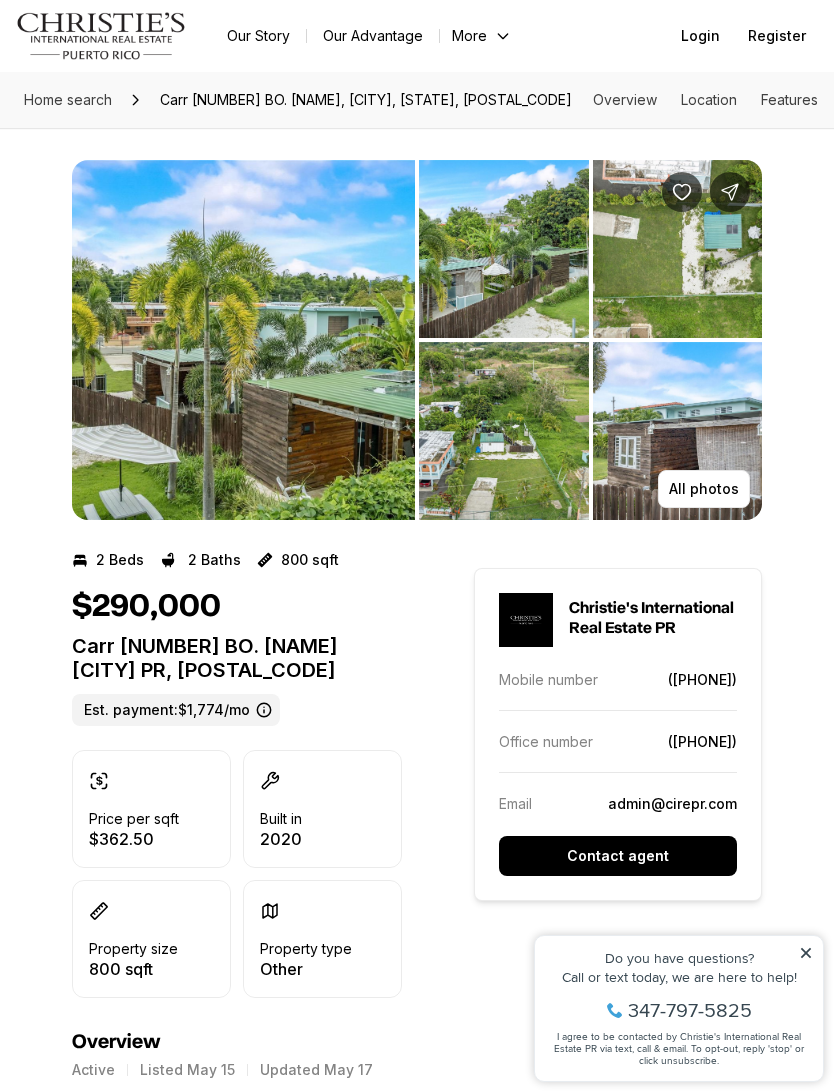 click at bounding box center [243, 340] 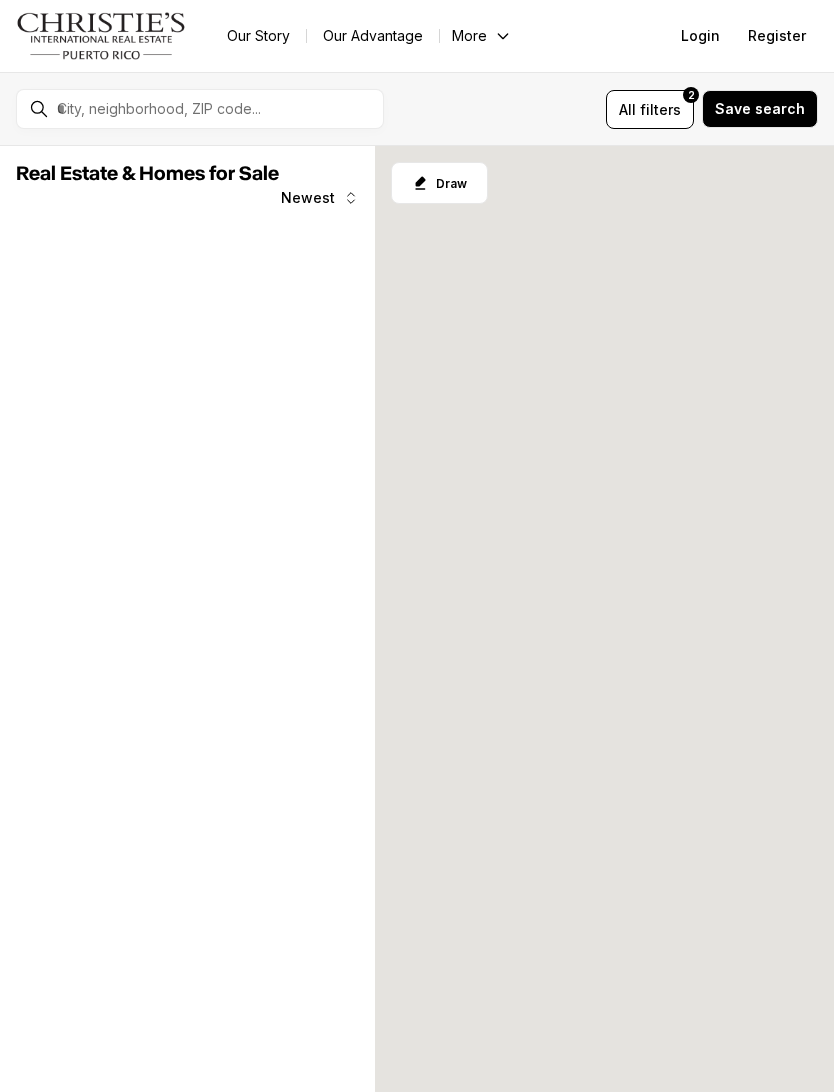 scroll, scrollTop: 0, scrollLeft: 0, axis: both 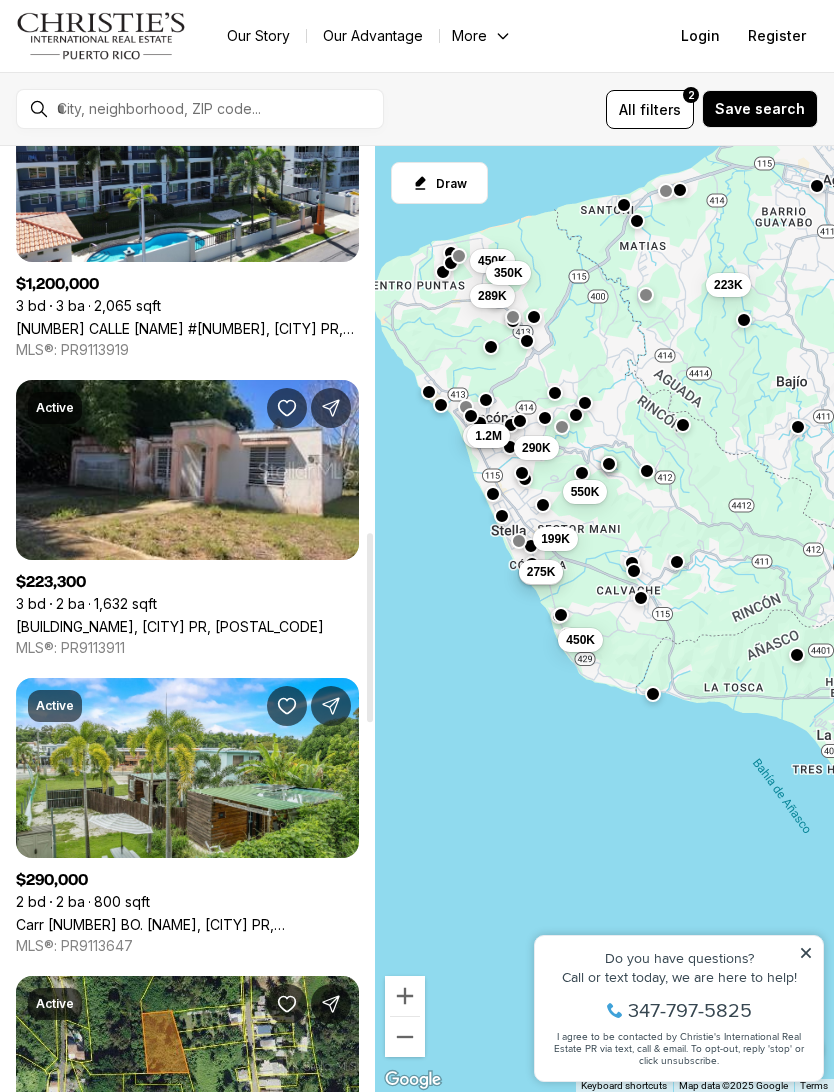 click on "Carr [NUMBER] BO. CALVACHE, [CITY] [STATE], [POSTAL_CODE]" at bounding box center [187, 924] 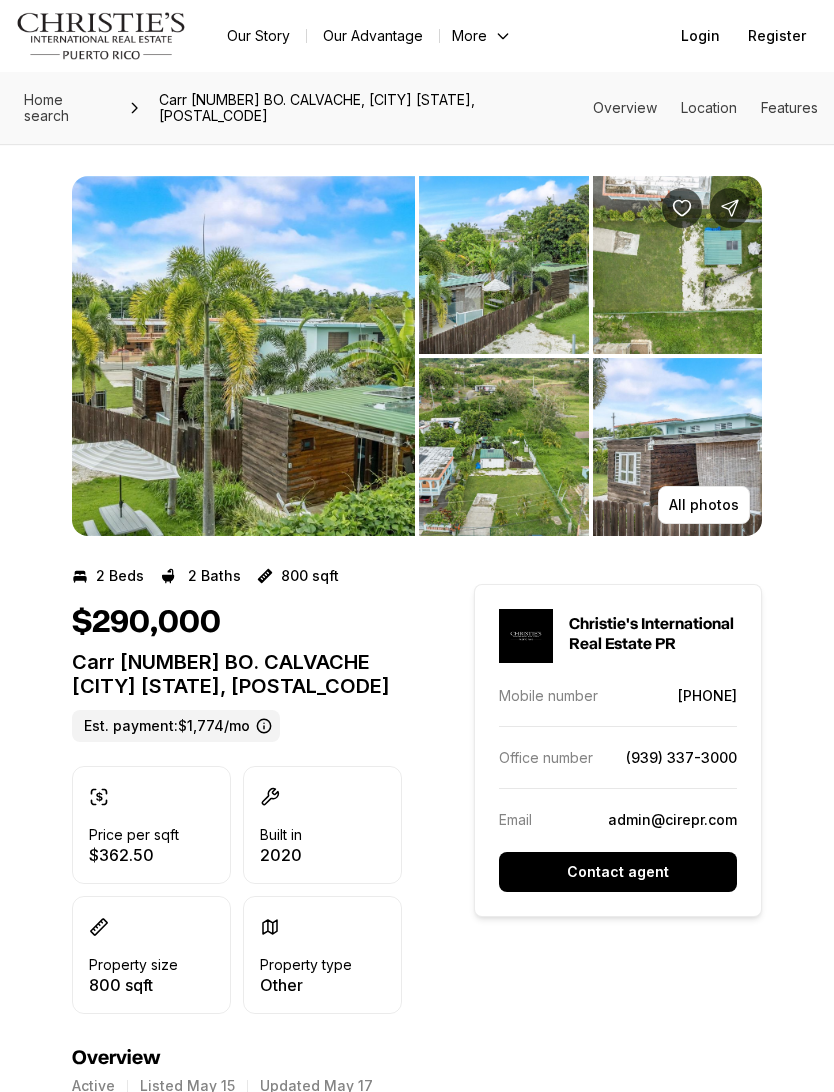 scroll, scrollTop: 0, scrollLeft: 0, axis: both 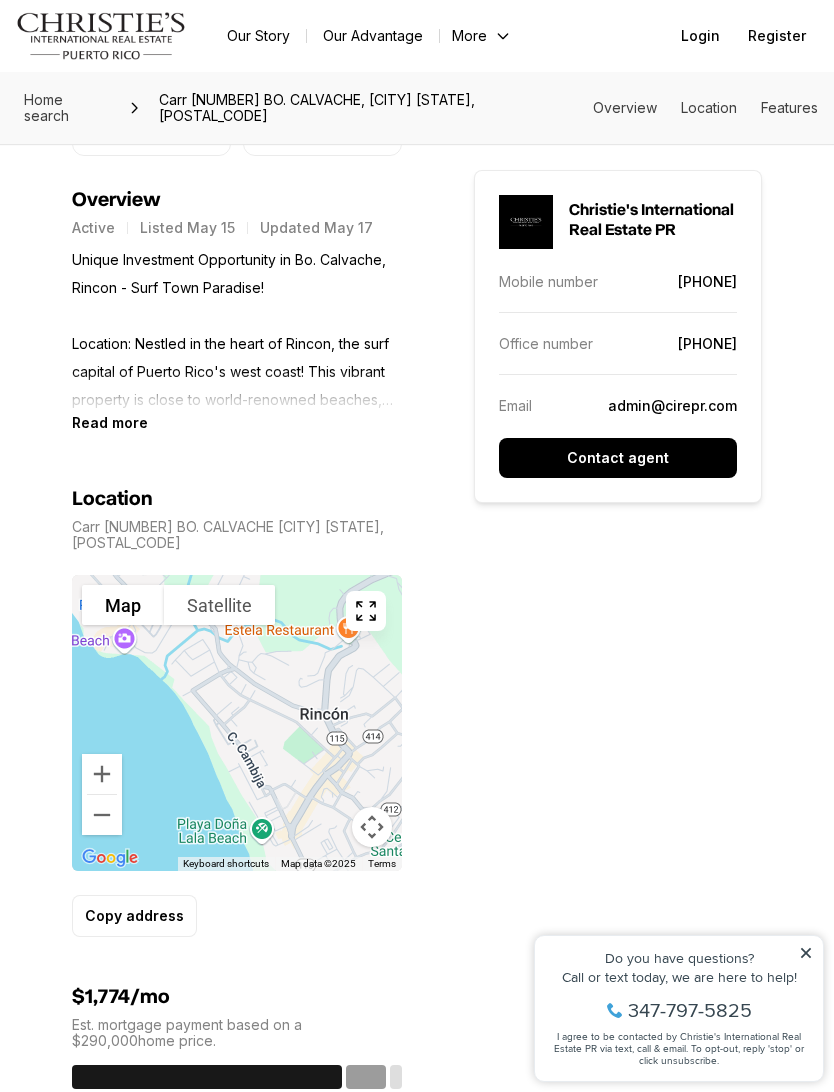 click on "2 Beds 2 Baths 800 sqft $290,000 Carr 115 BO. CALVACHE RINCON PR, 00677 Est. payment:  $1,774/mo Price per sqft $362.50 Built in 2020 Property size 800 sqft Property type Other Overview Active Listed May 15 Updated May 17 Unique Investment Opportunity in Bo. Calvache, Rincon - Surf Town Paradise!    Location: Nestled in the heart of Rincon, the surf capital of Puerto Rico's west coast! This vibrant property is close to world-renowned beaches, trendy restaurants, and all the laid-back charm this coastal town is famous for.    Property Highlights:   * 789 square meters of land in a prime location.   * 2 Modern 20ft Containers converted into stylish 400 sqft living spaces, each with its own private pool and fenced-in yard for ultimate privacy.   * Sold as-is, complete with furniture and appliances--perfect for vacation rentals or personal use.     Cost-Saving Features:   * The property includes a private well, meaning no water utility bills--a rare and valuable perk!     Investment Opportunity:              ←" at bounding box center (417, 2041) 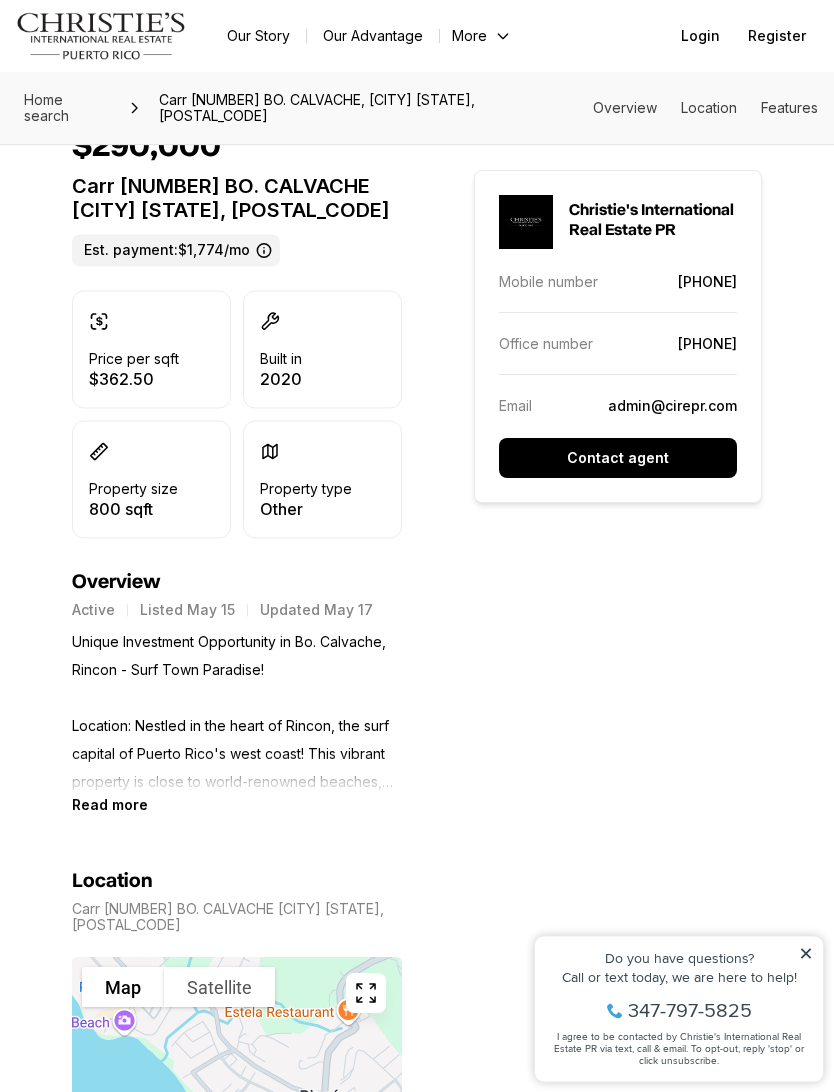 scroll, scrollTop: 466, scrollLeft: 0, axis: vertical 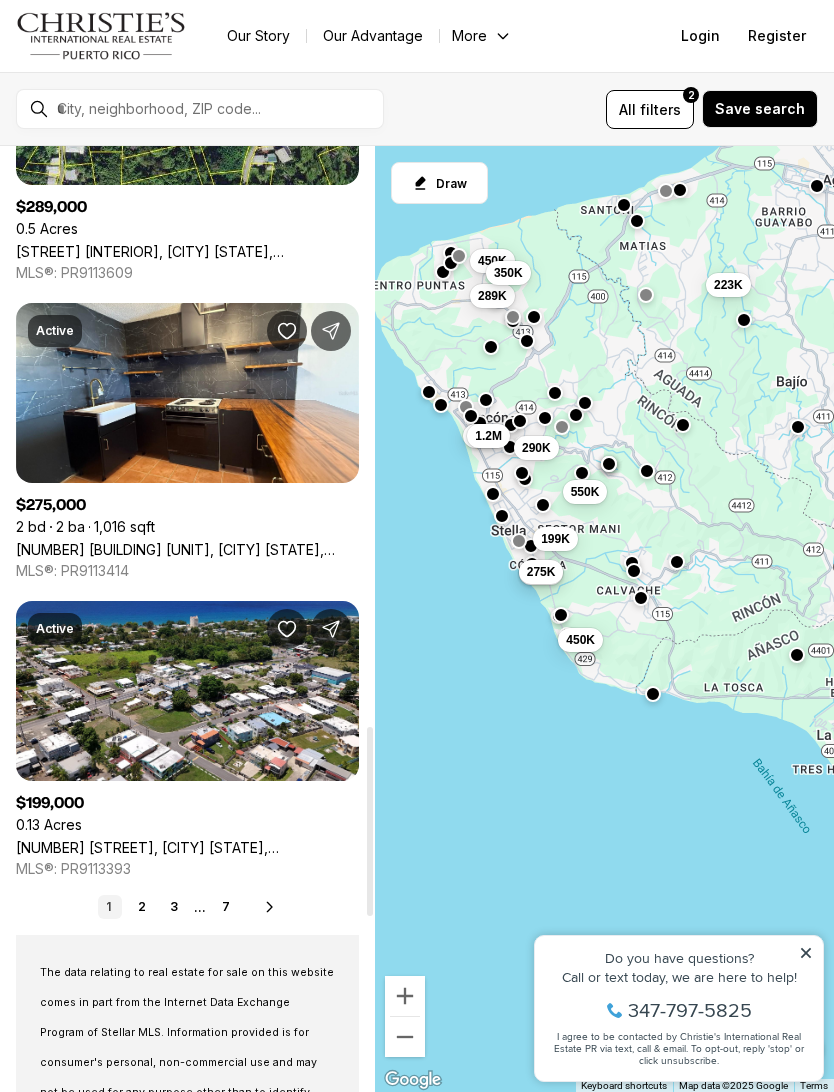 click on "[NUMBER] [STREET], [CITY] [STATE], [POSTAL_CODE]" at bounding box center [187, 847] 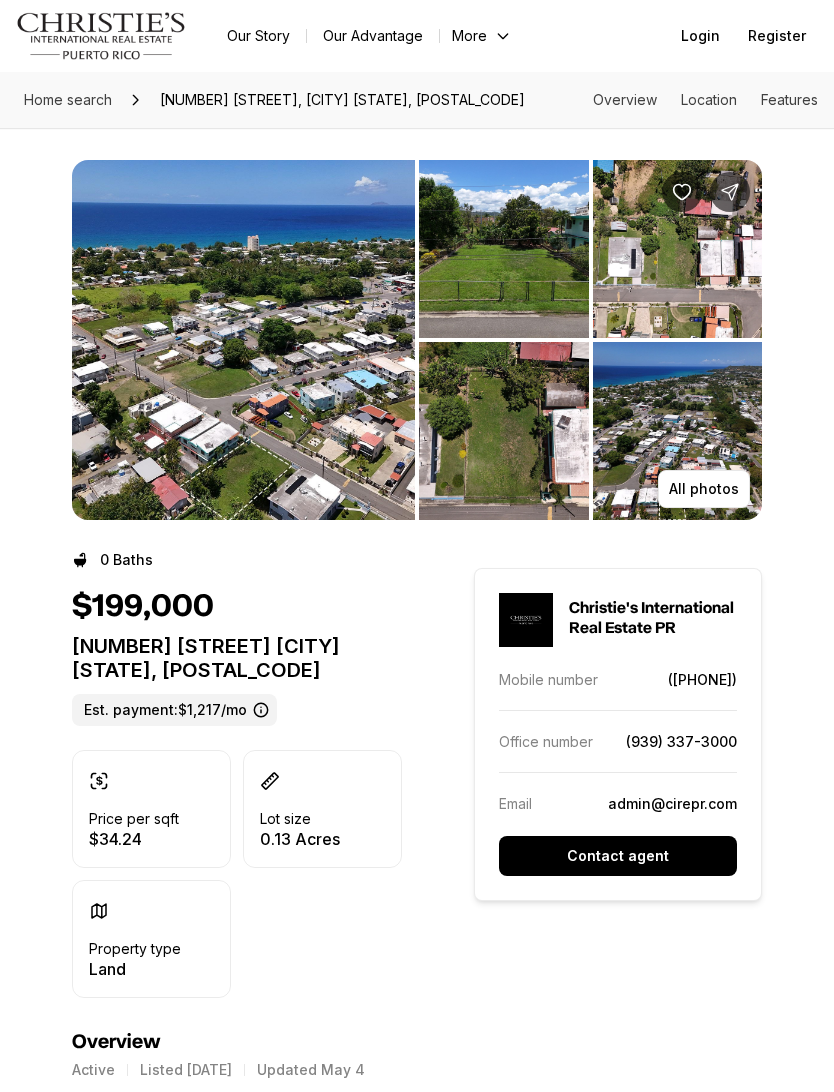 scroll, scrollTop: 0, scrollLeft: 0, axis: both 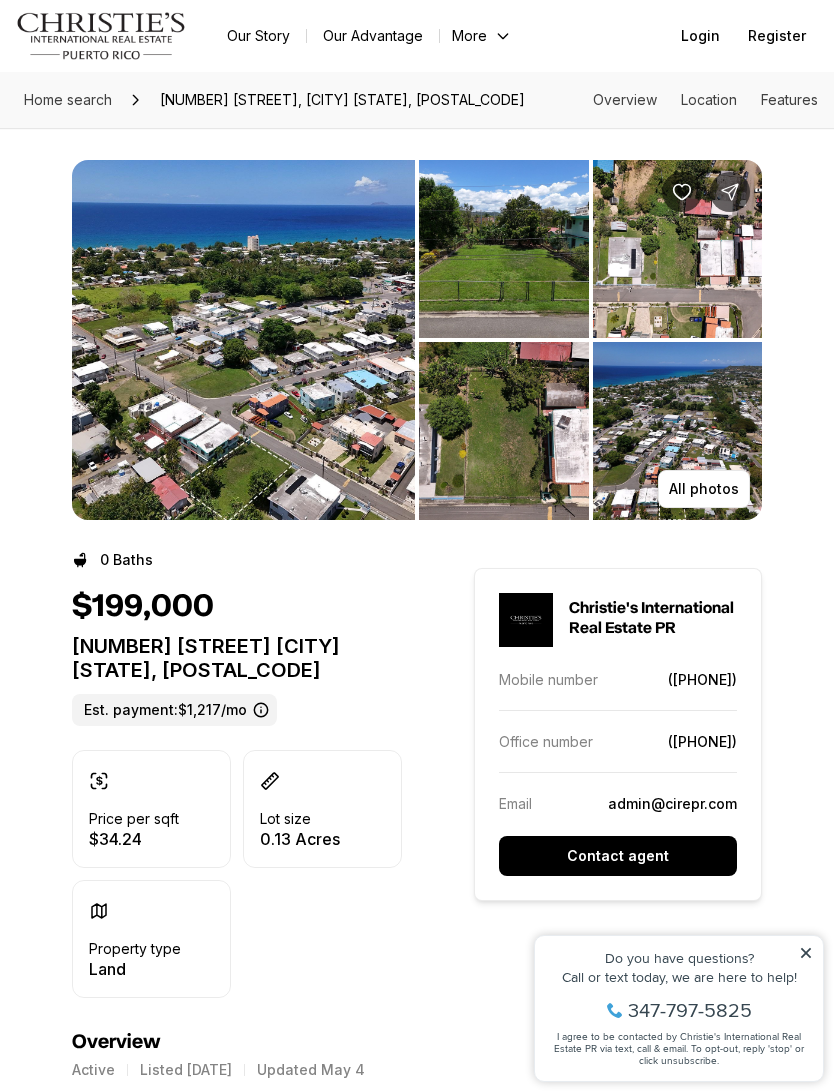 click at bounding box center [243, 340] 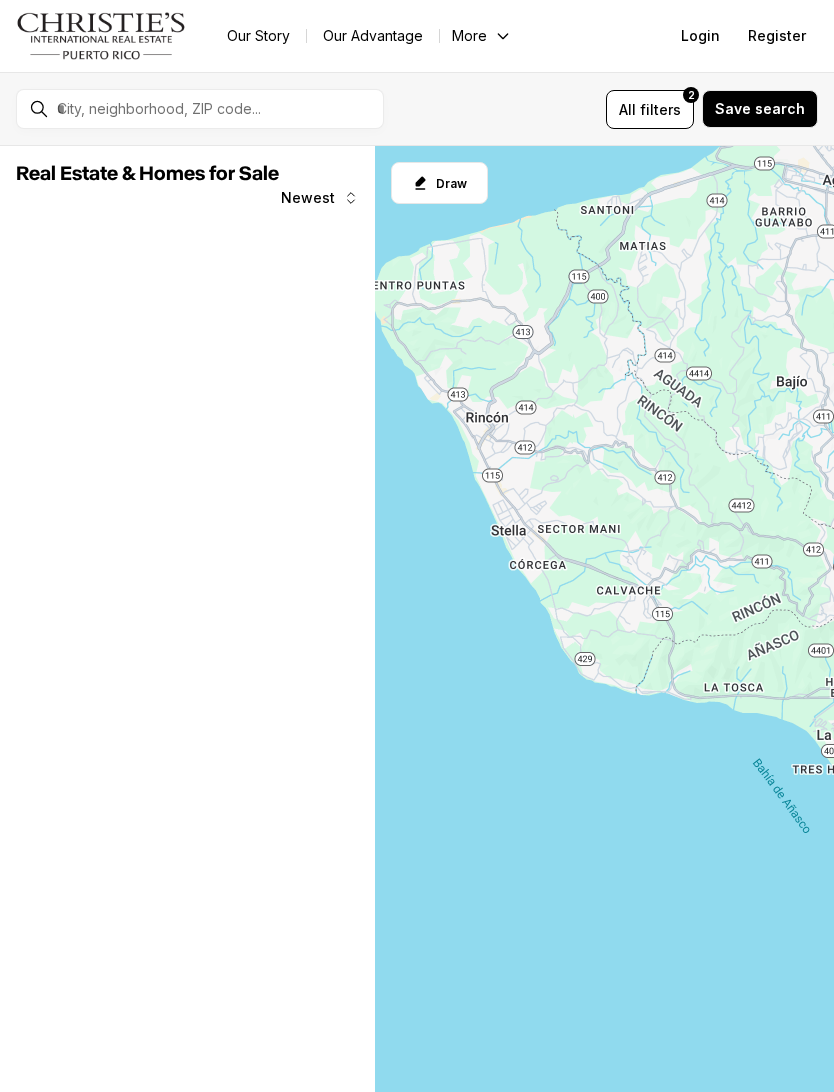 scroll, scrollTop: 0, scrollLeft: 0, axis: both 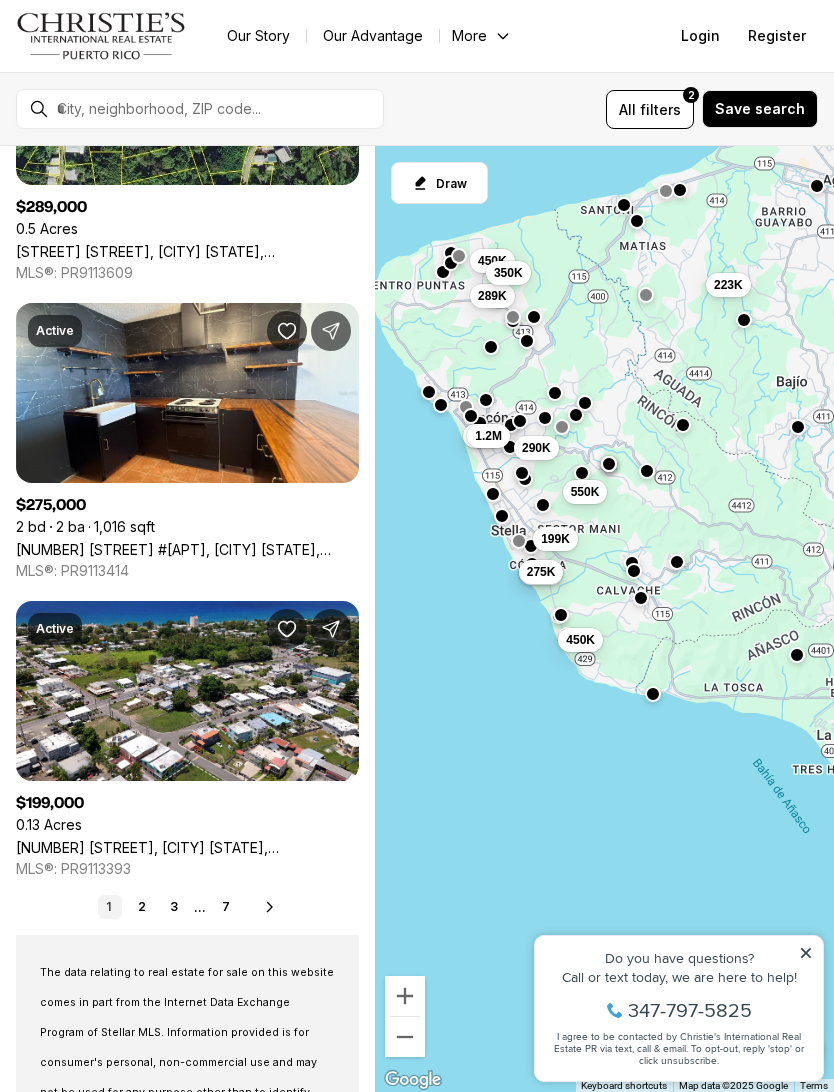 click on "[NUMBER] [STREET], [CITY] [STATE], [POSTAL_CODE]" at bounding box center (187, 847) 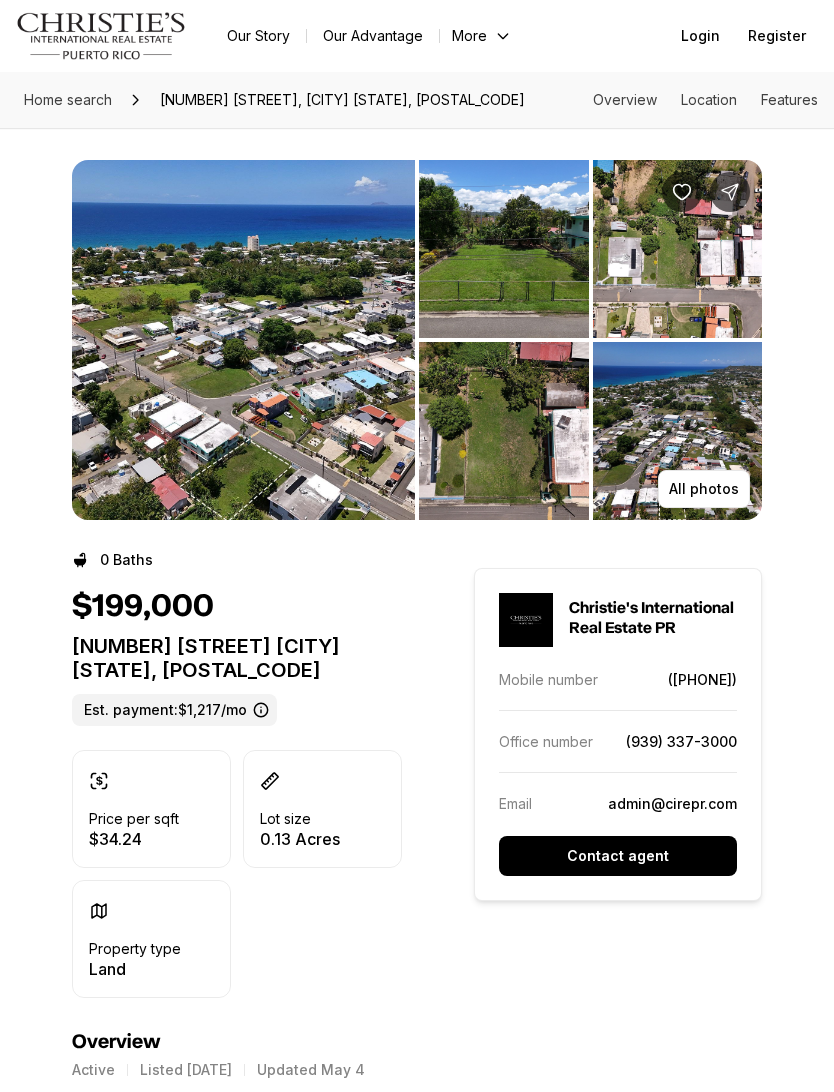 scroll, scrollTop: 0, scrollLeft: 0, axis: both 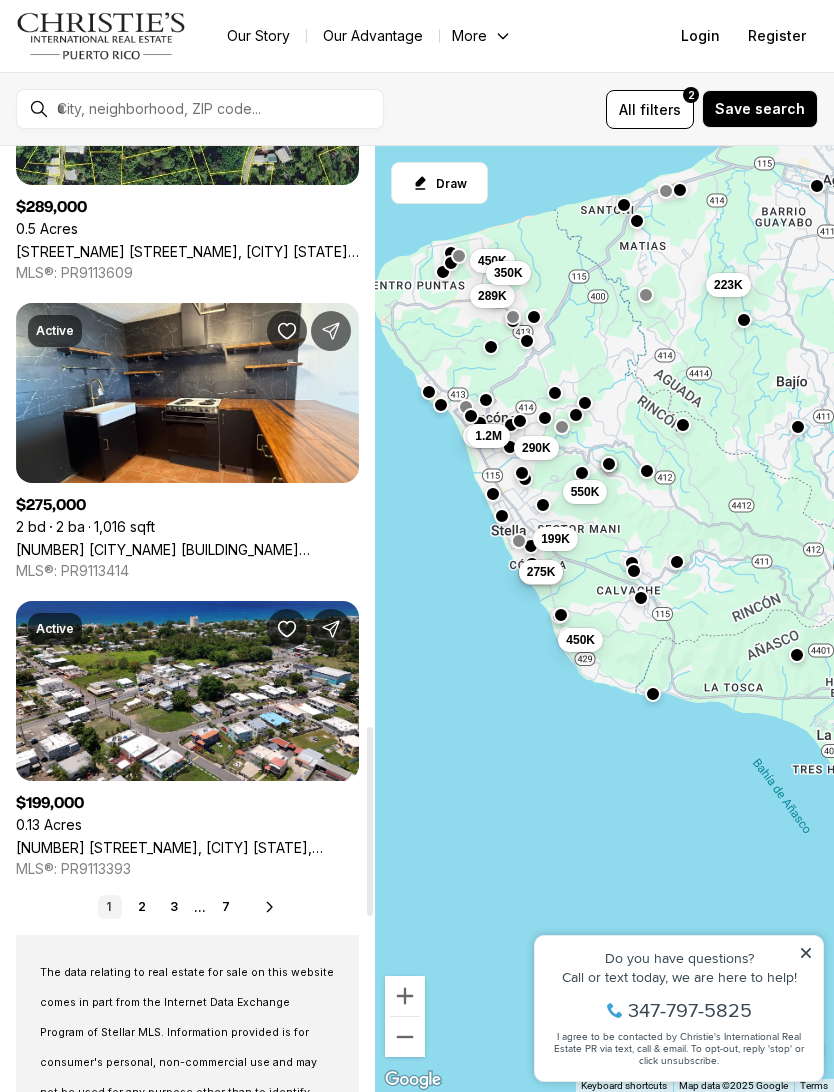 click 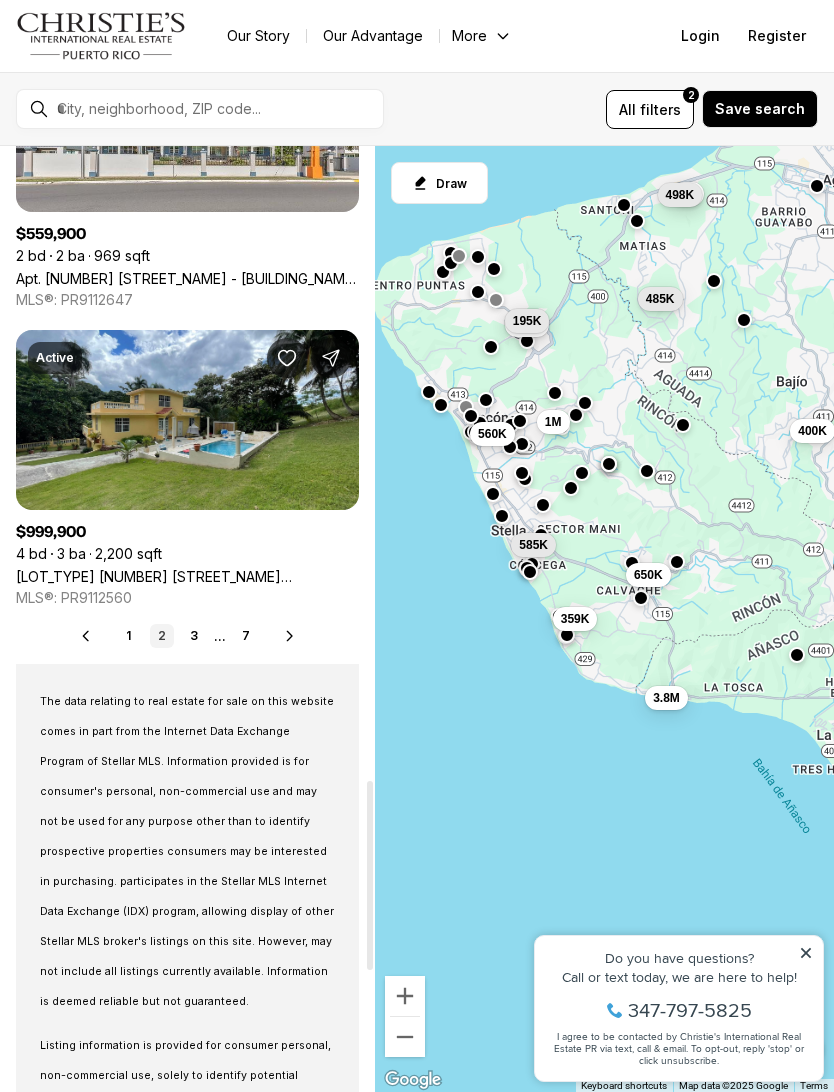 scroll, scrollTop: 3172, scrollLeft: 0, axis: vertical 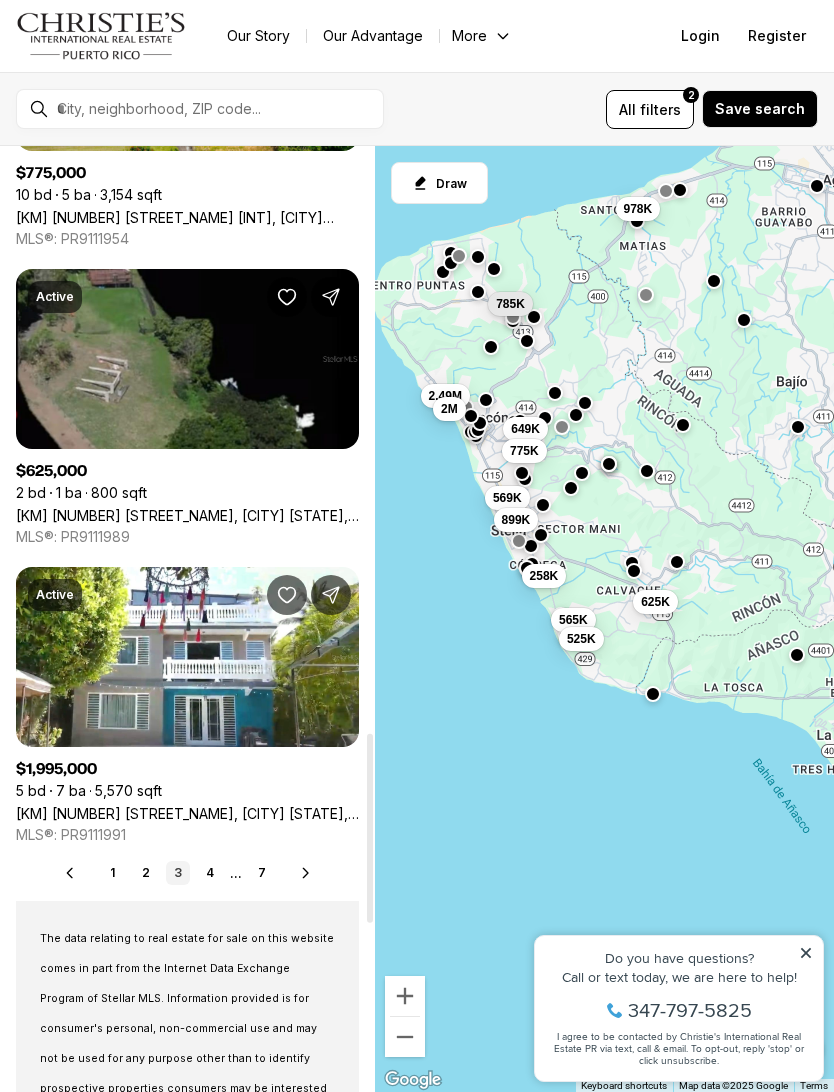 click 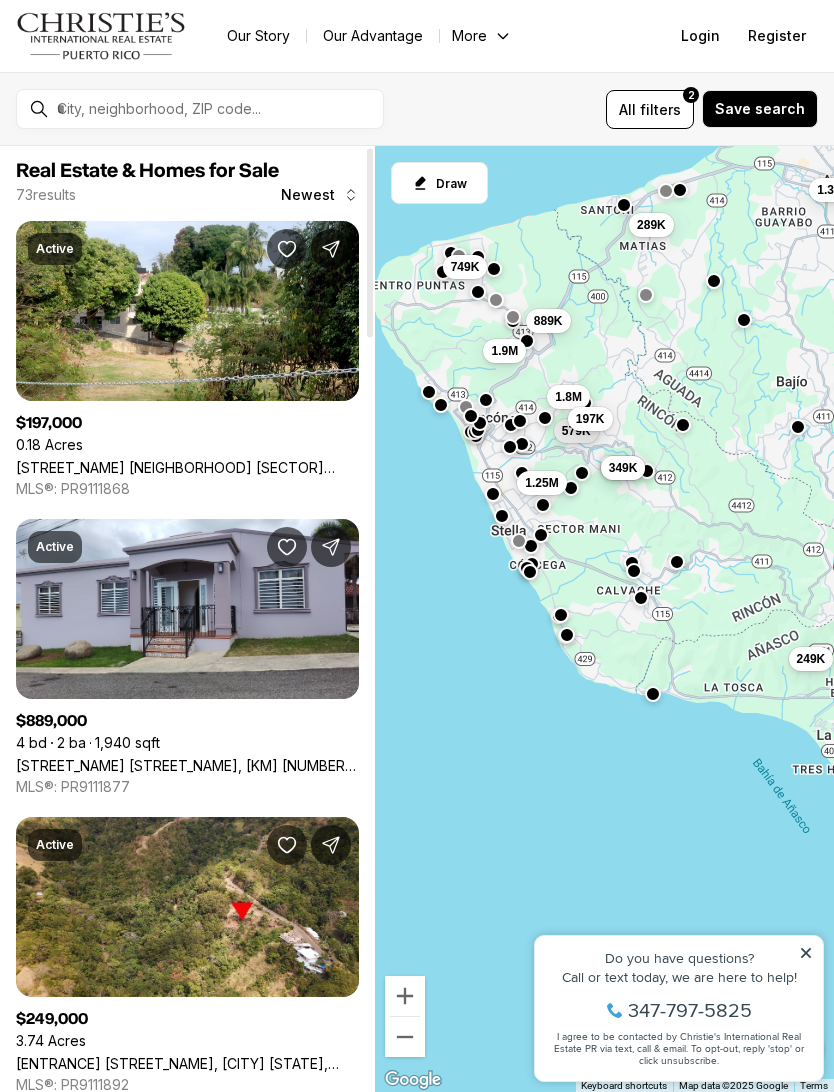 scroll, scrollTop: 1, scrollLeft: 0, axis: vertical 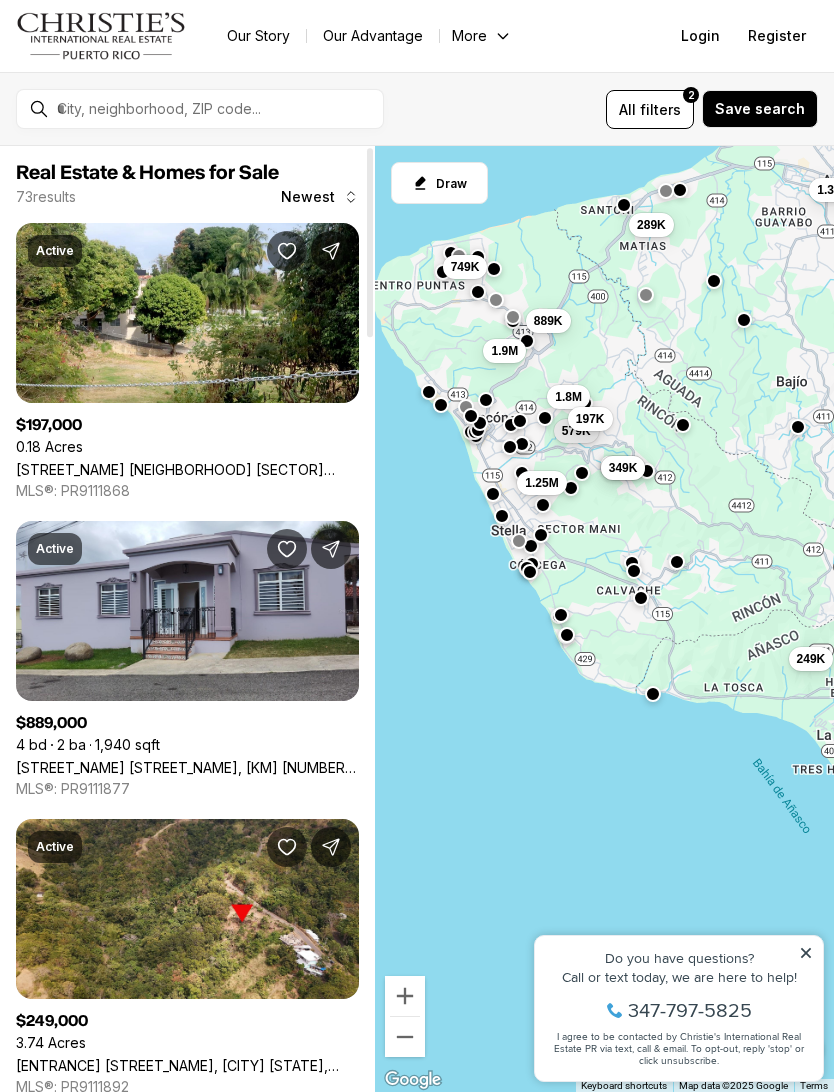 click on "CARR. 412 BO. PUEBLO SECTOR COREA, RINCON PR, 00677" at bounding box center [187, 469] 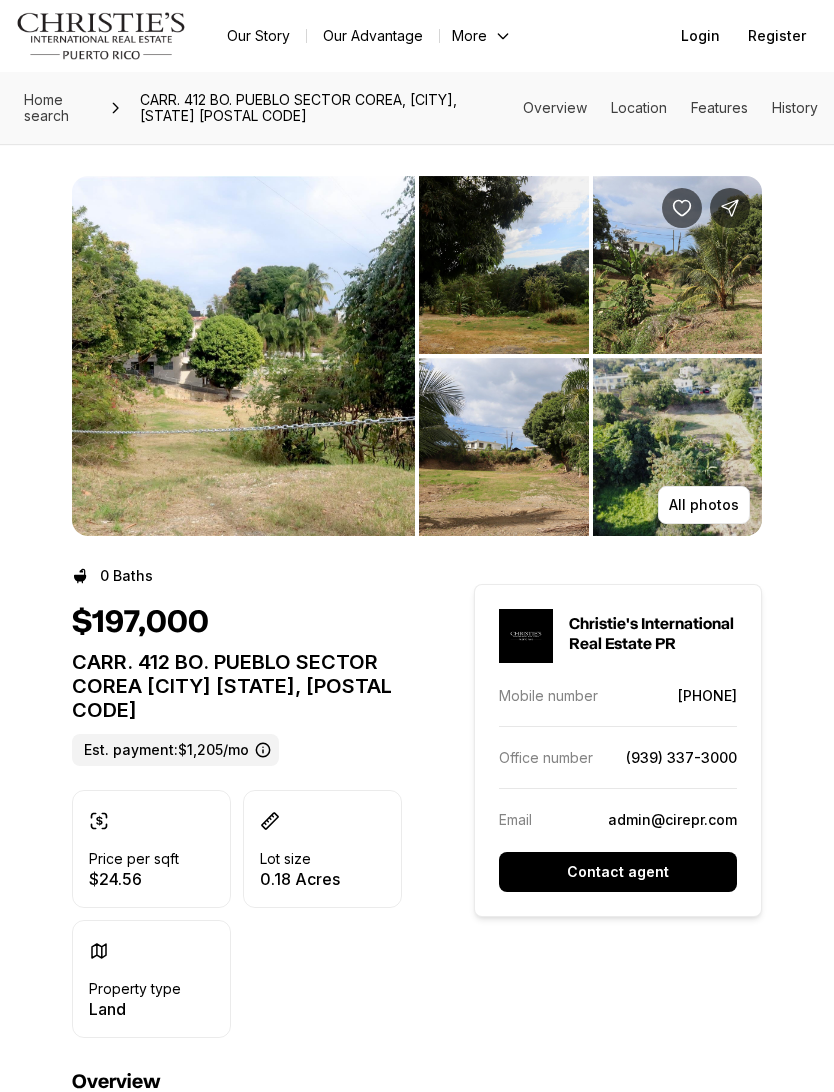 scroll, scrollTop: 0, scrollLeft: 0, axis: both 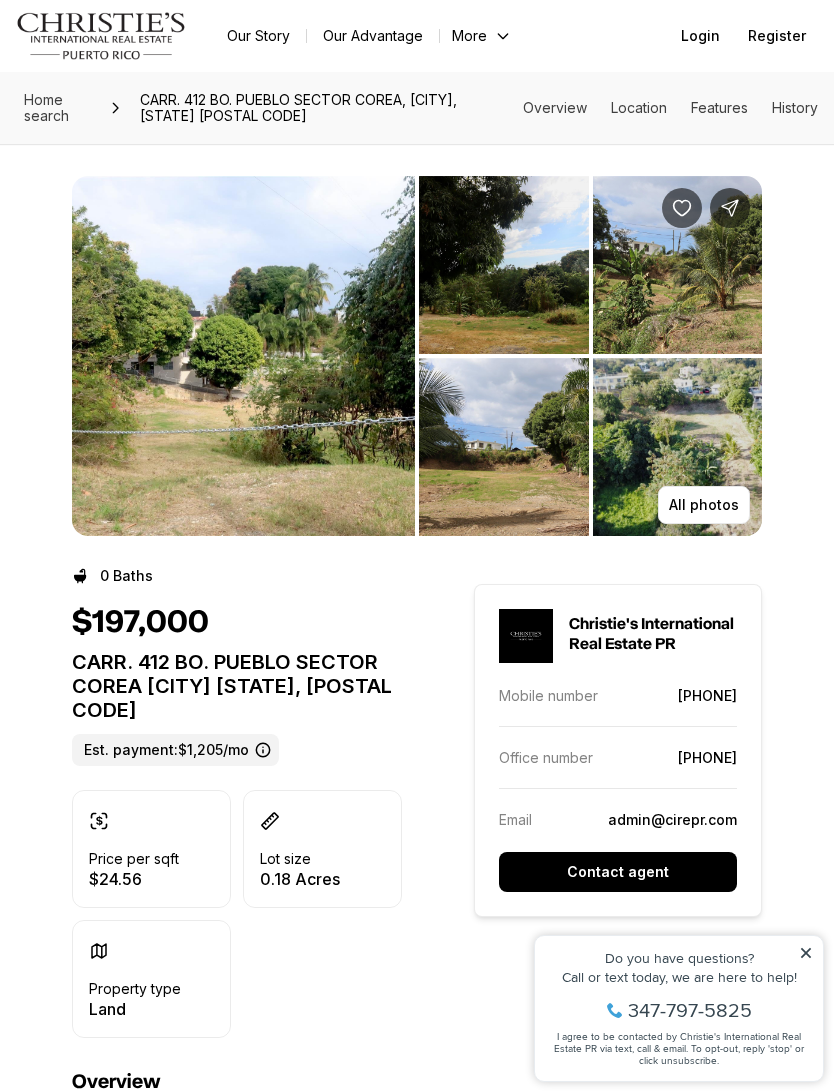 click at bounding box center (504, 447) 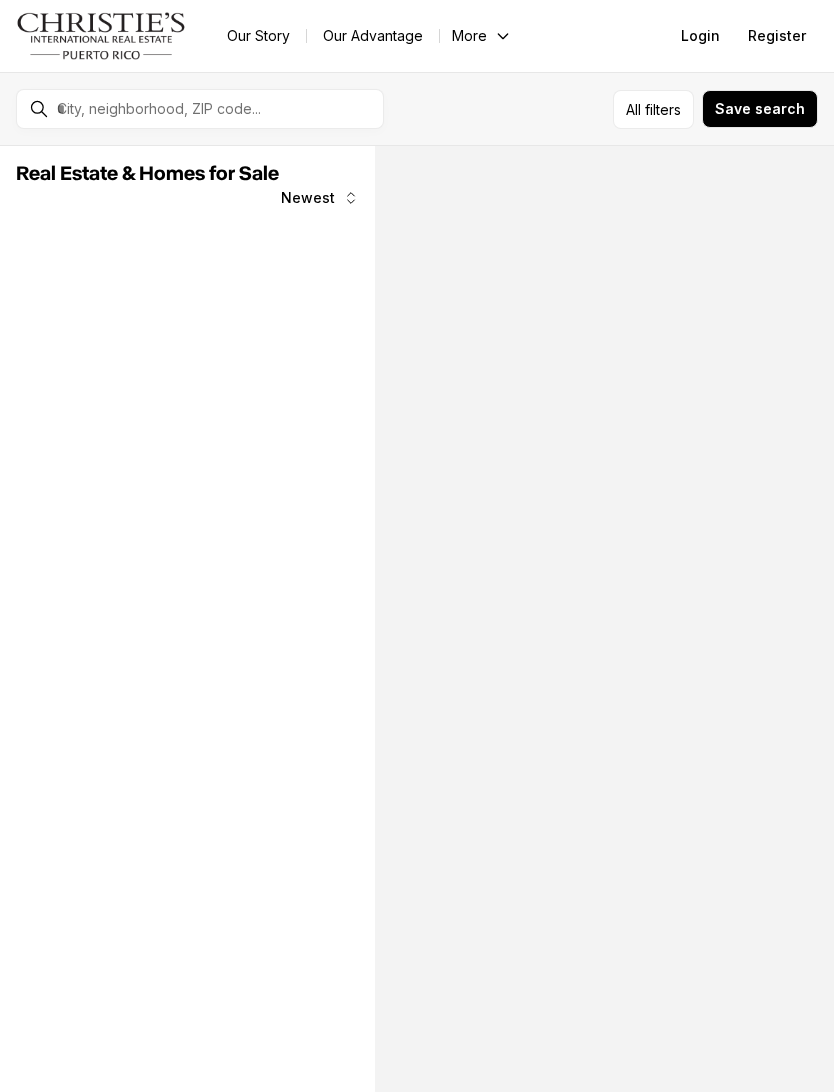 scroll, scrollTop: 0, scrollLeft: 0, axis: both 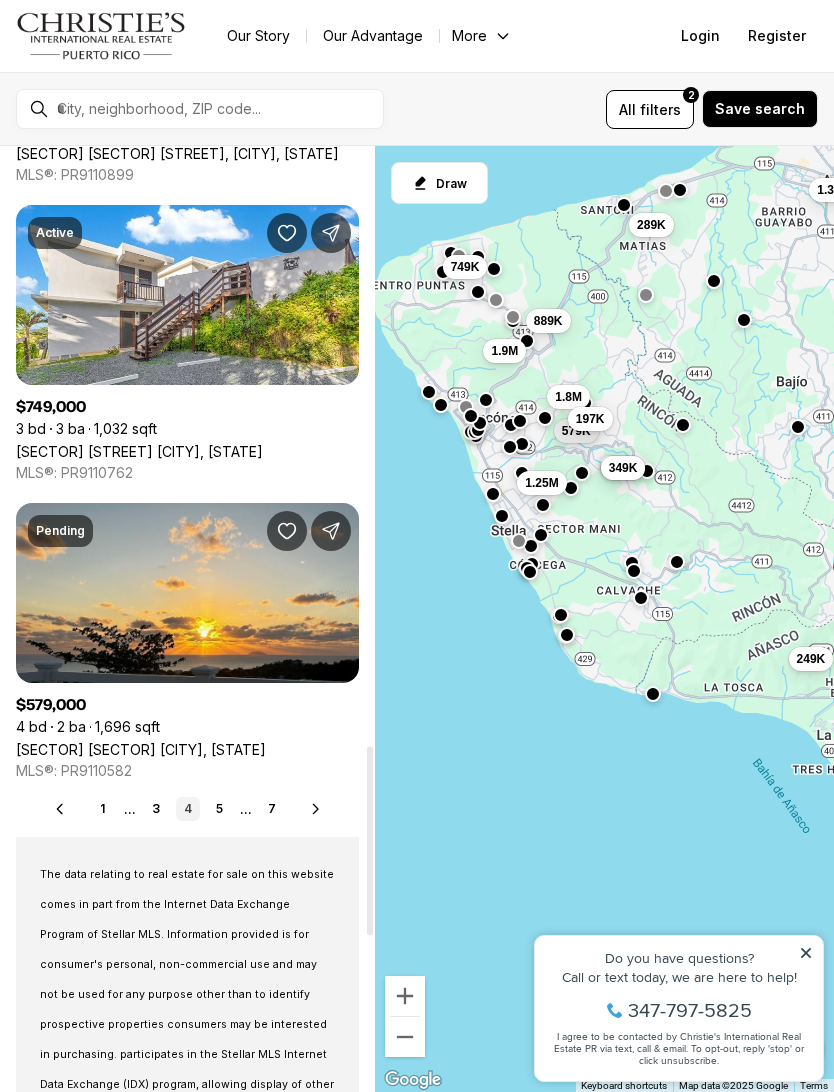 click 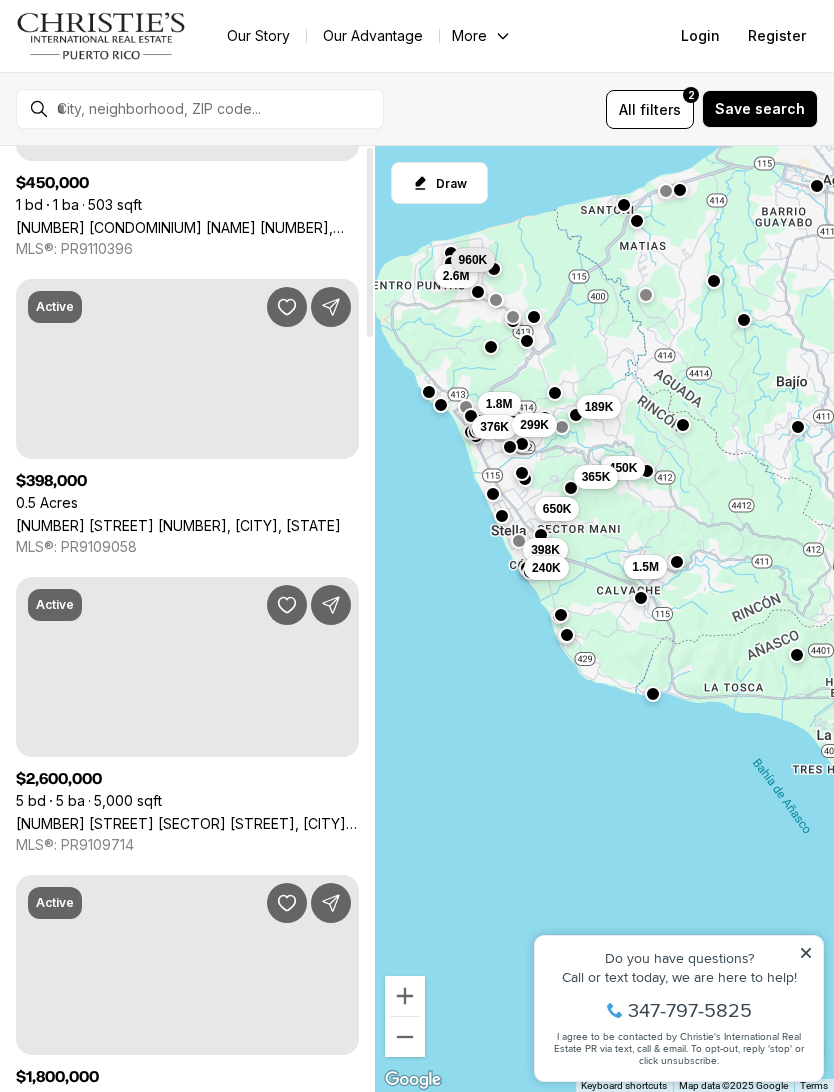 scroll, scrollTop: 0, scrollLeft: 0, axis: both 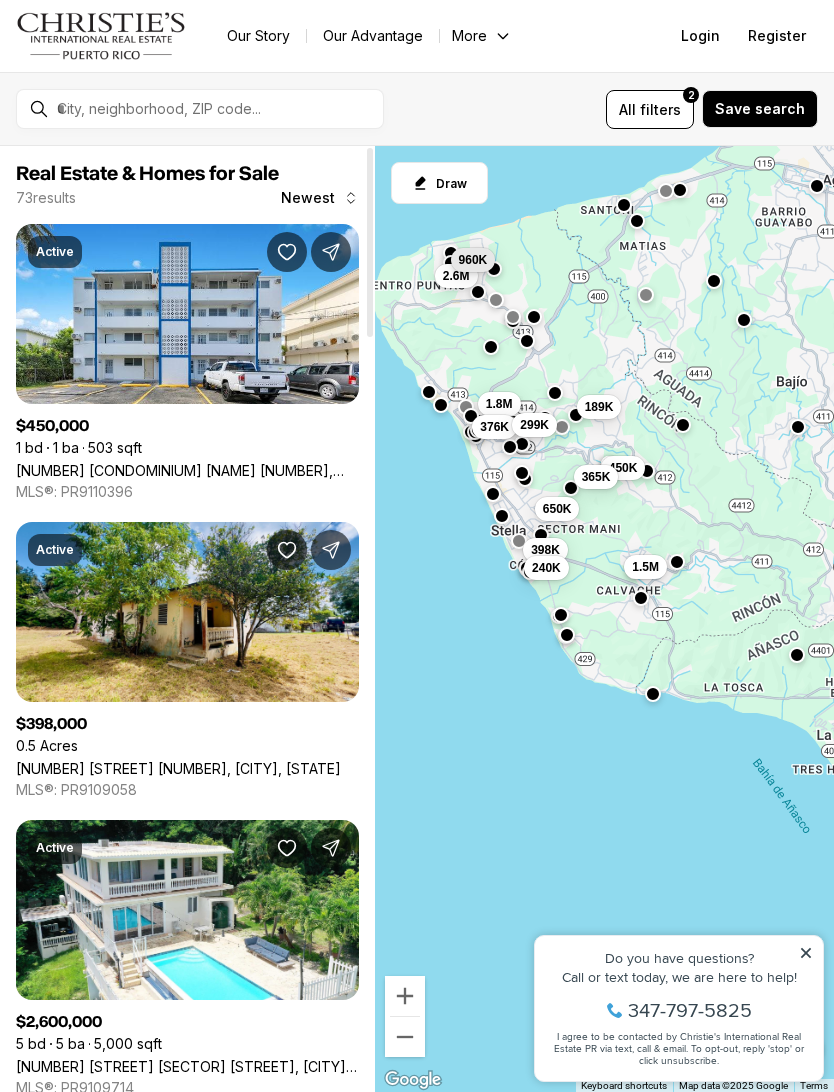 click on "[NUMBER] [STREET], [CITY] [STATE], [POSTAL_CODE]" at bounding box center (178, 768) 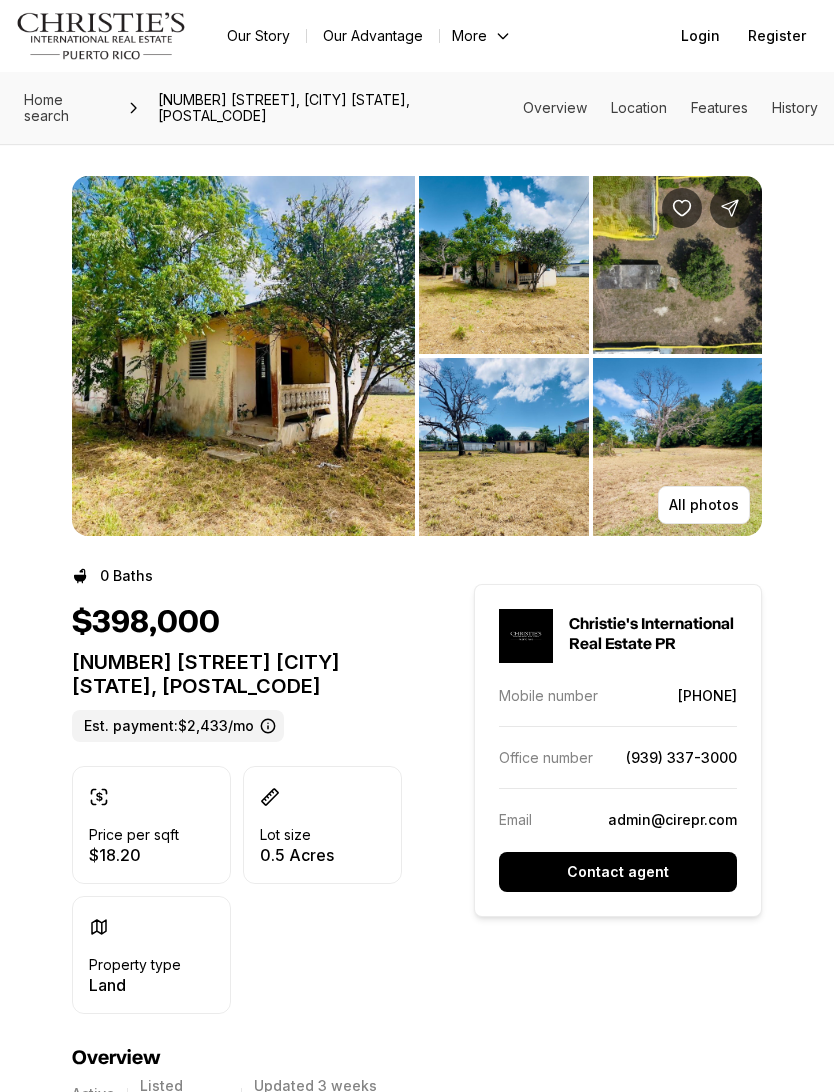 scroll, scrollTop: 0, scrollLeft: 0, axis: both 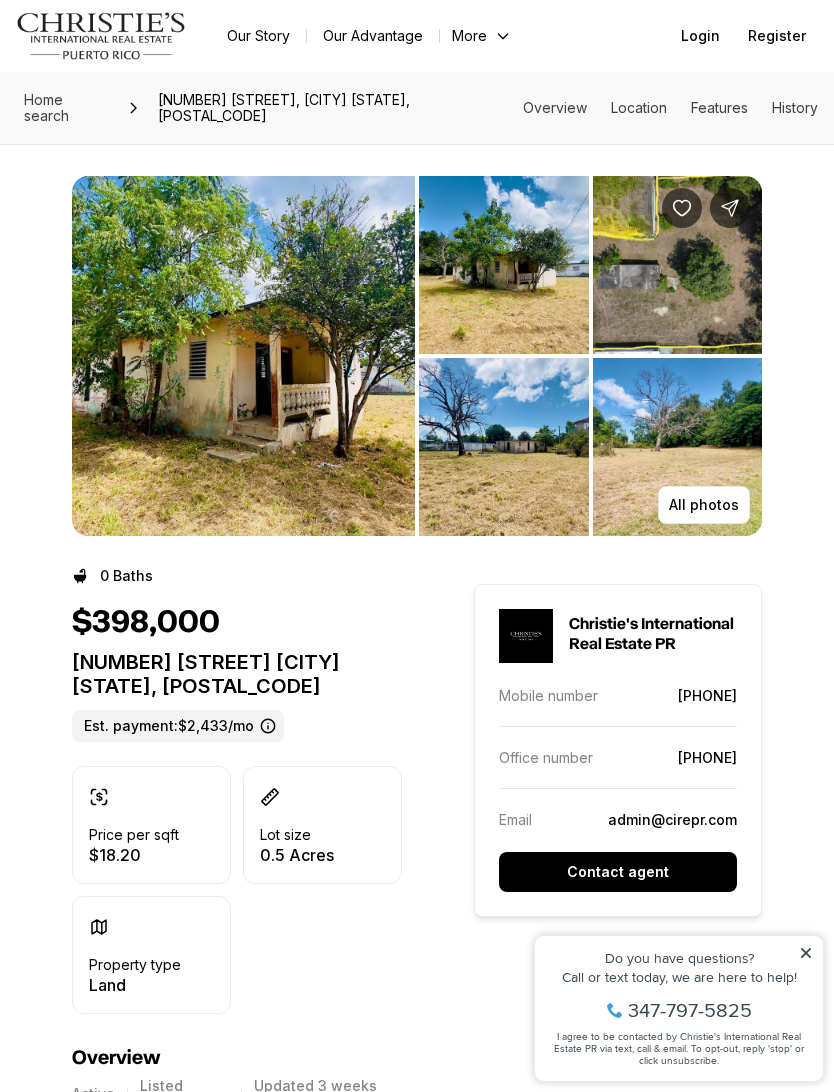 click at bounding box center (243, 356) 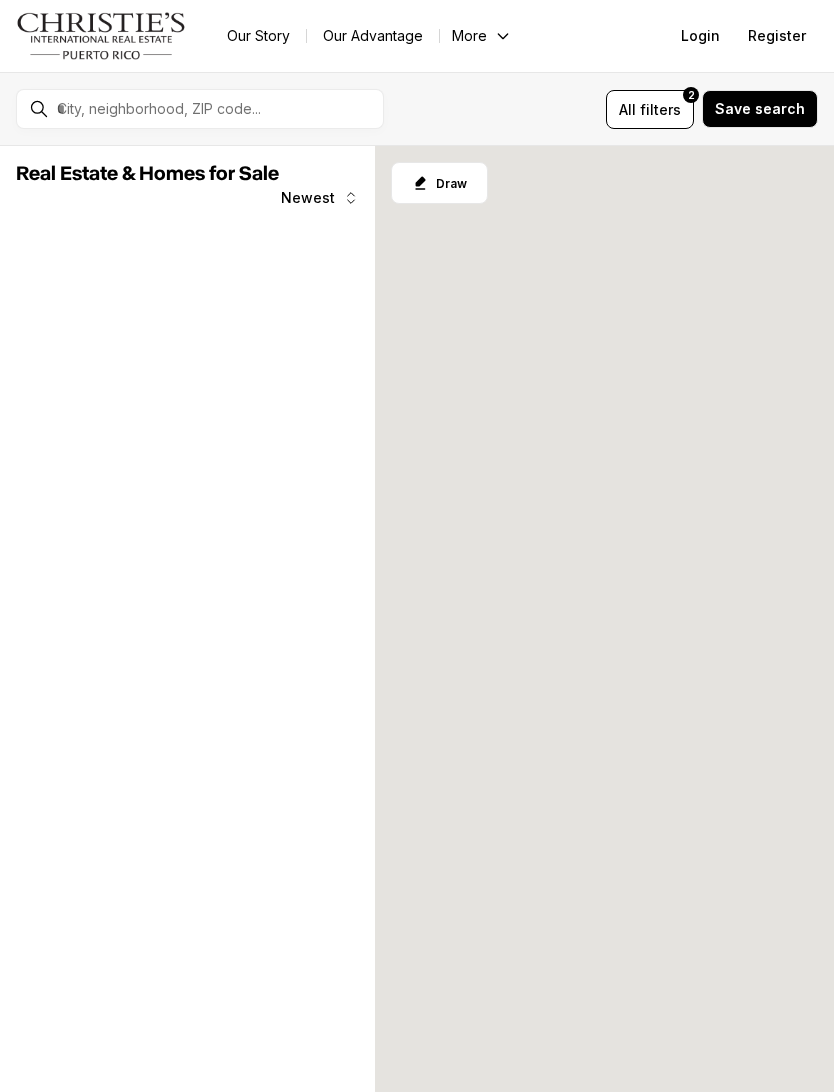 scroll, scrollTop: 0, scrollLeft: 0, axis: both 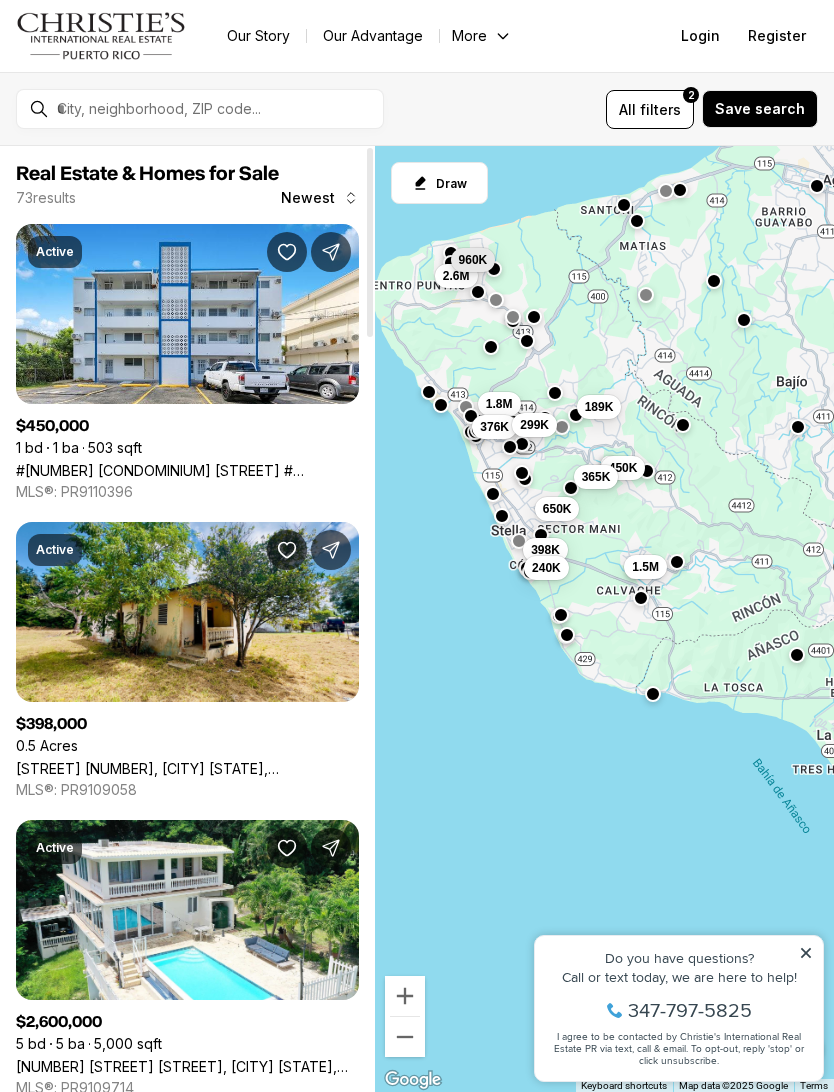 click on "[NUMBER] [STREET], [CITY] [STATE], [POSTAL_CODE]" at bounding box center [187, 768] 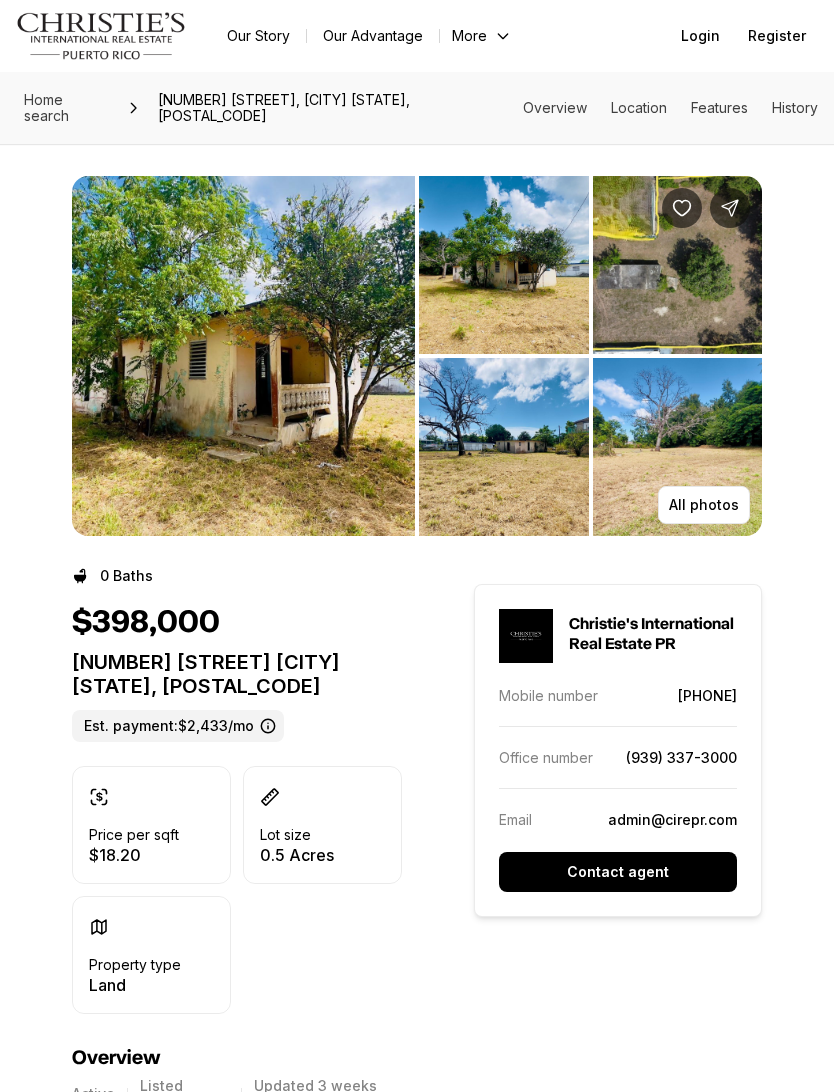 scroll, scrollTop: 0, scrollLeft: 0, axis: both 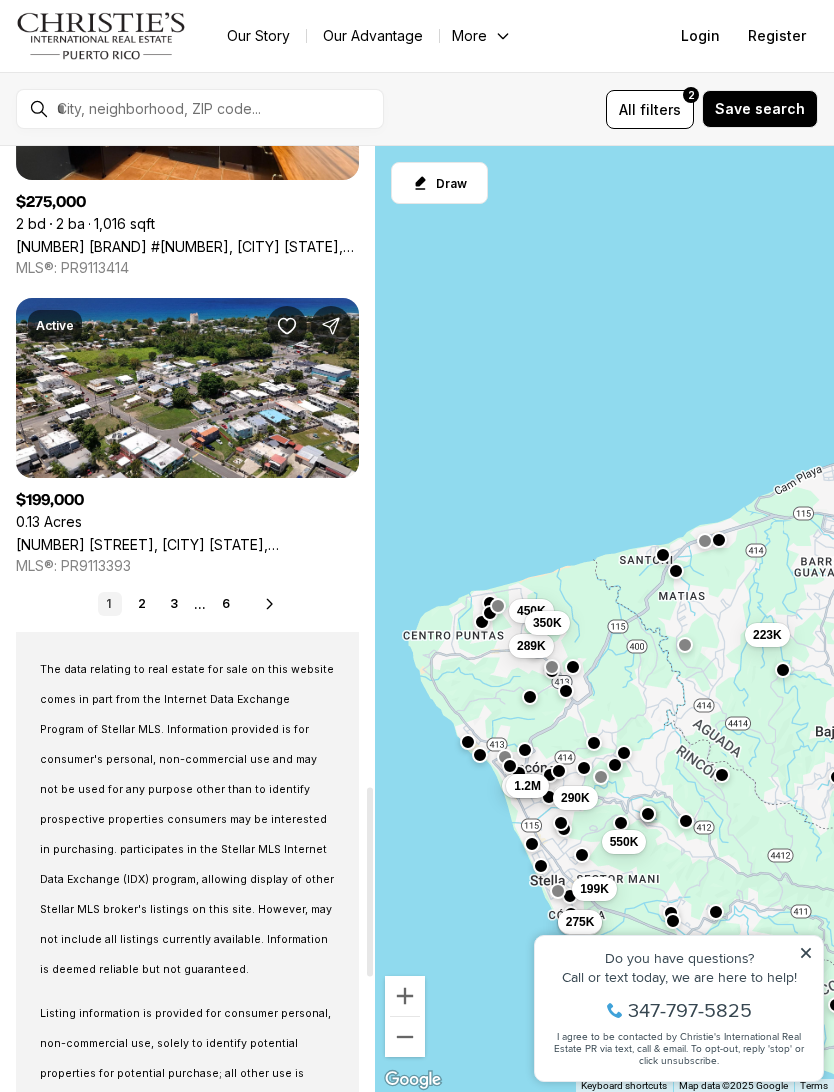 click 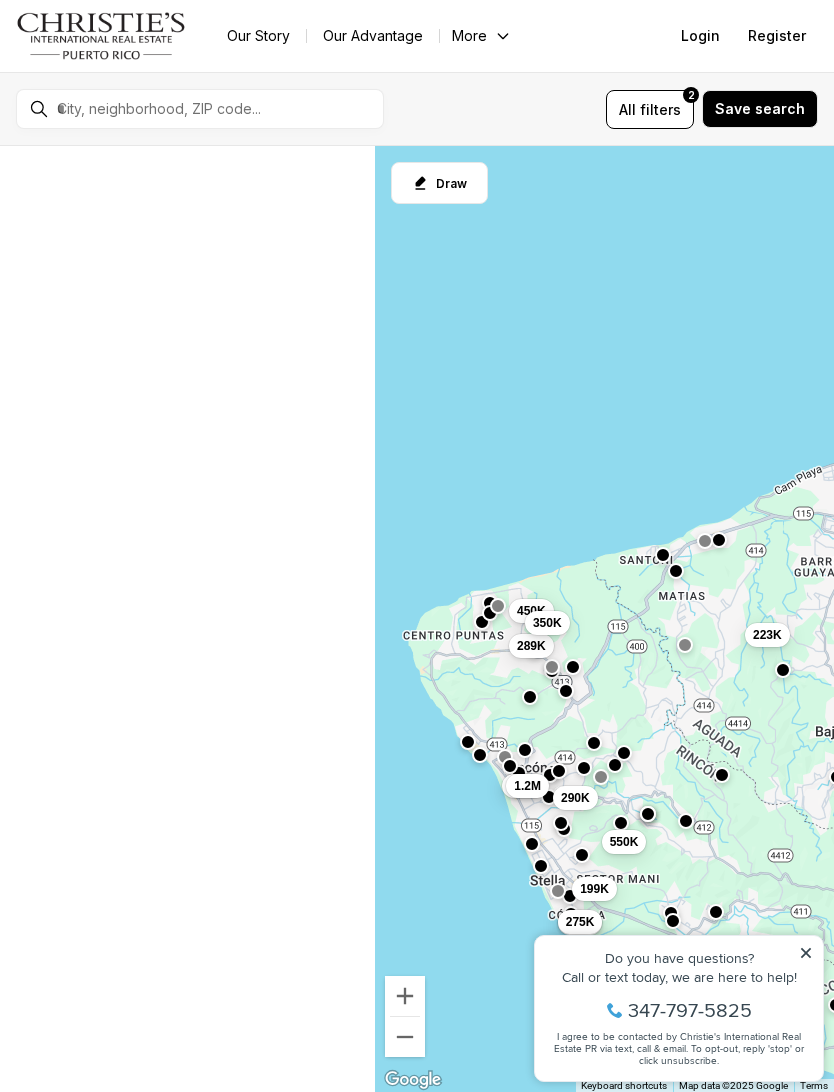 scroll, scrollTop: 0, scrollLeft: 0, axis: both 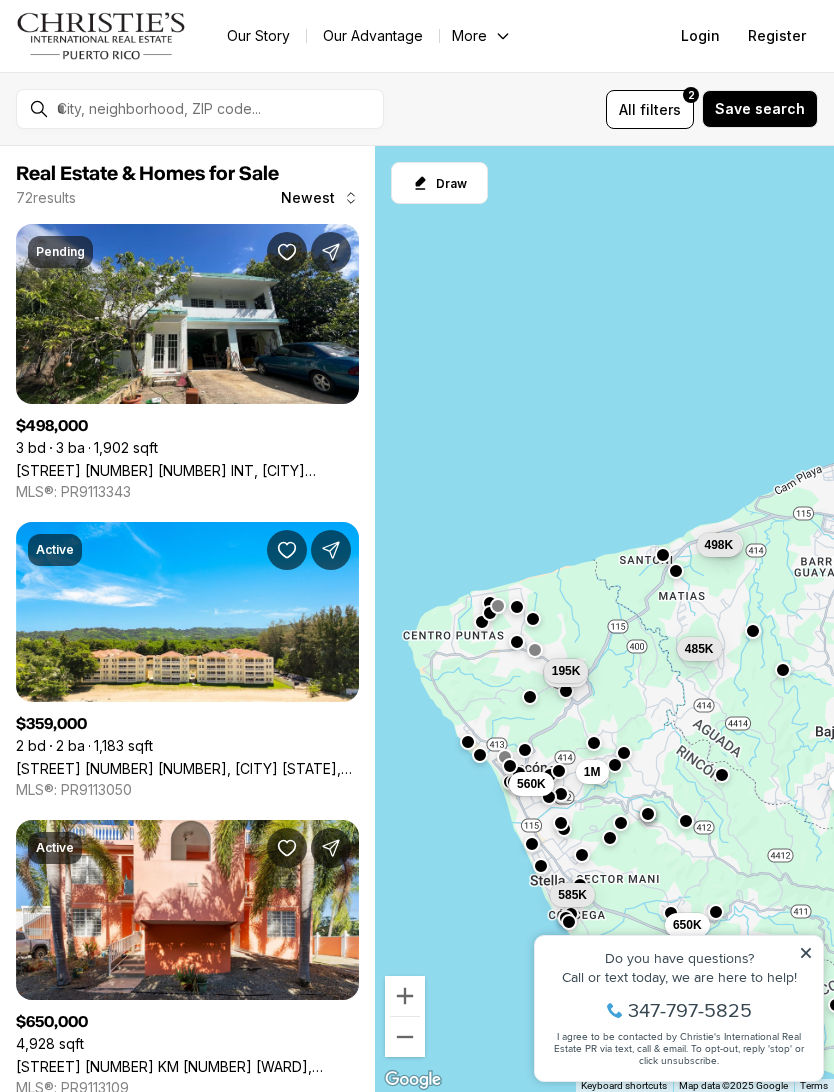 click on "filters" at bounding box center (660, 109) 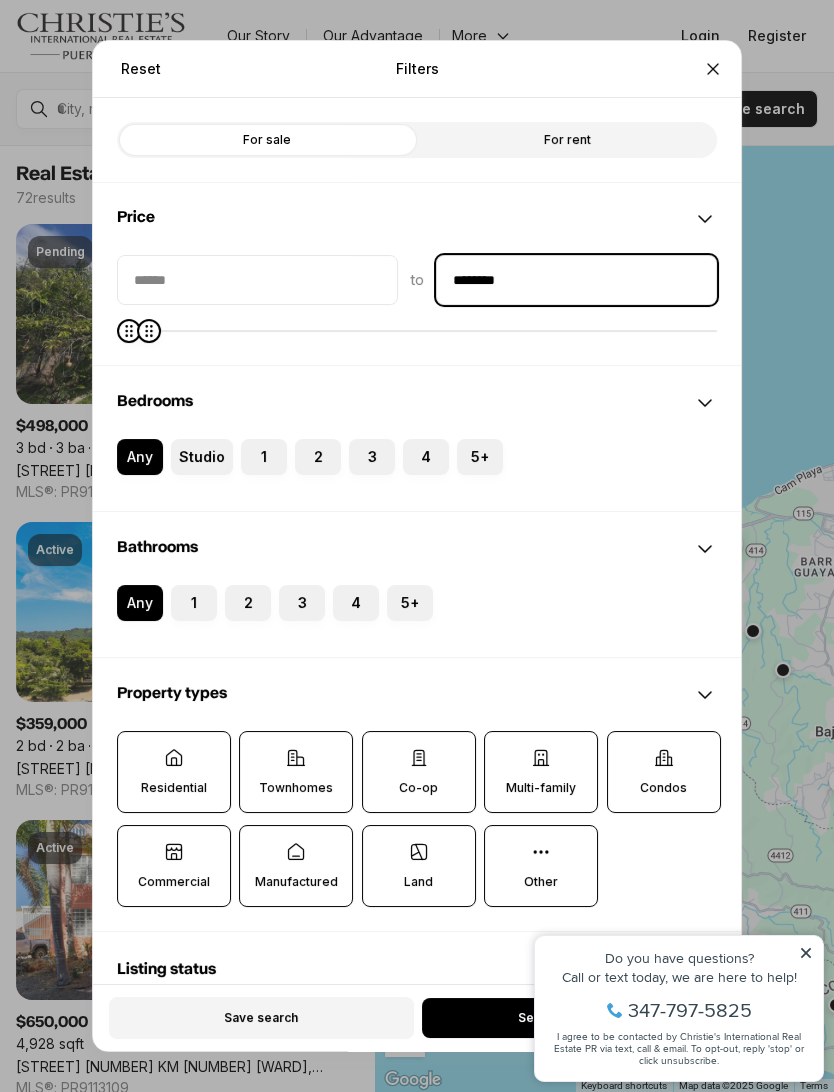 type on "********" 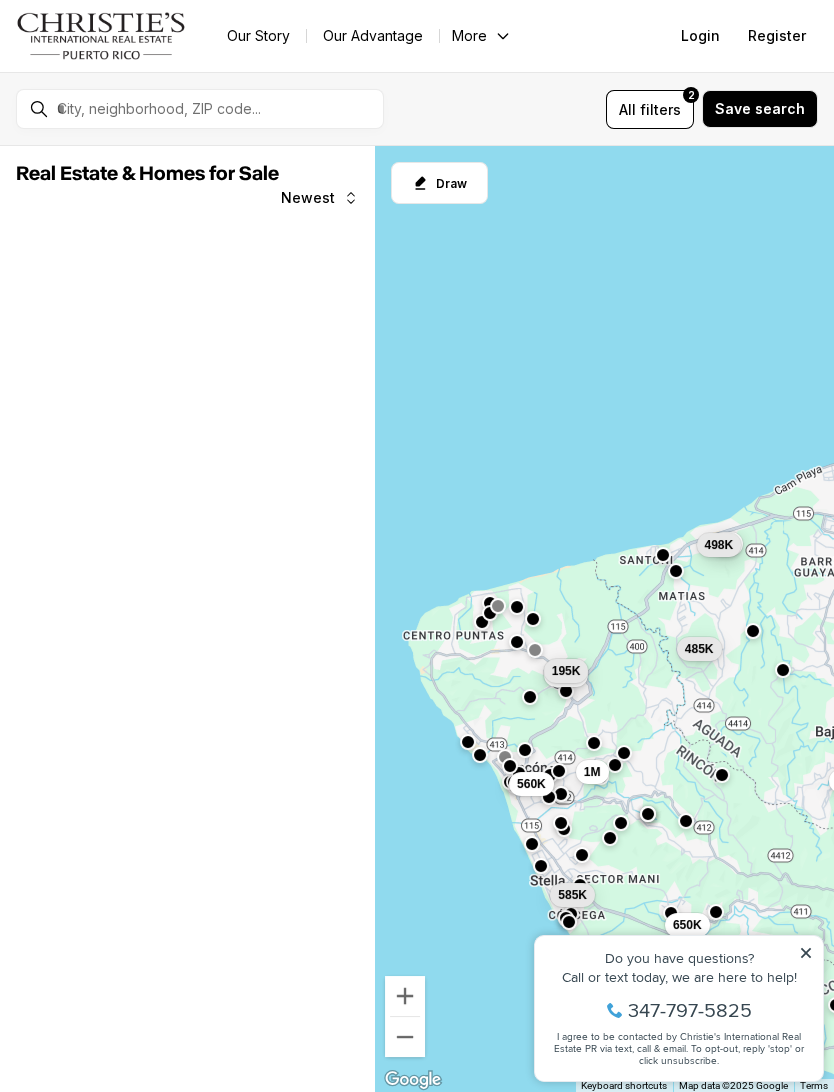 click 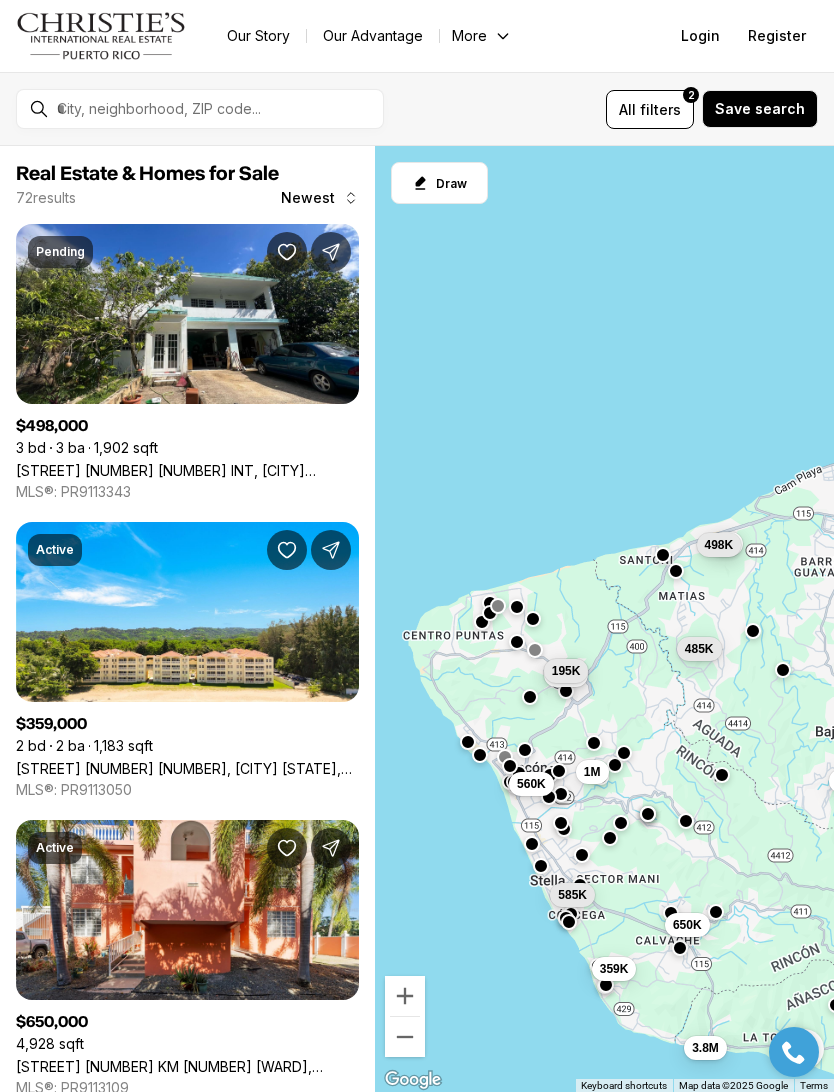 click on "filters" at bounding box center (660, 109) 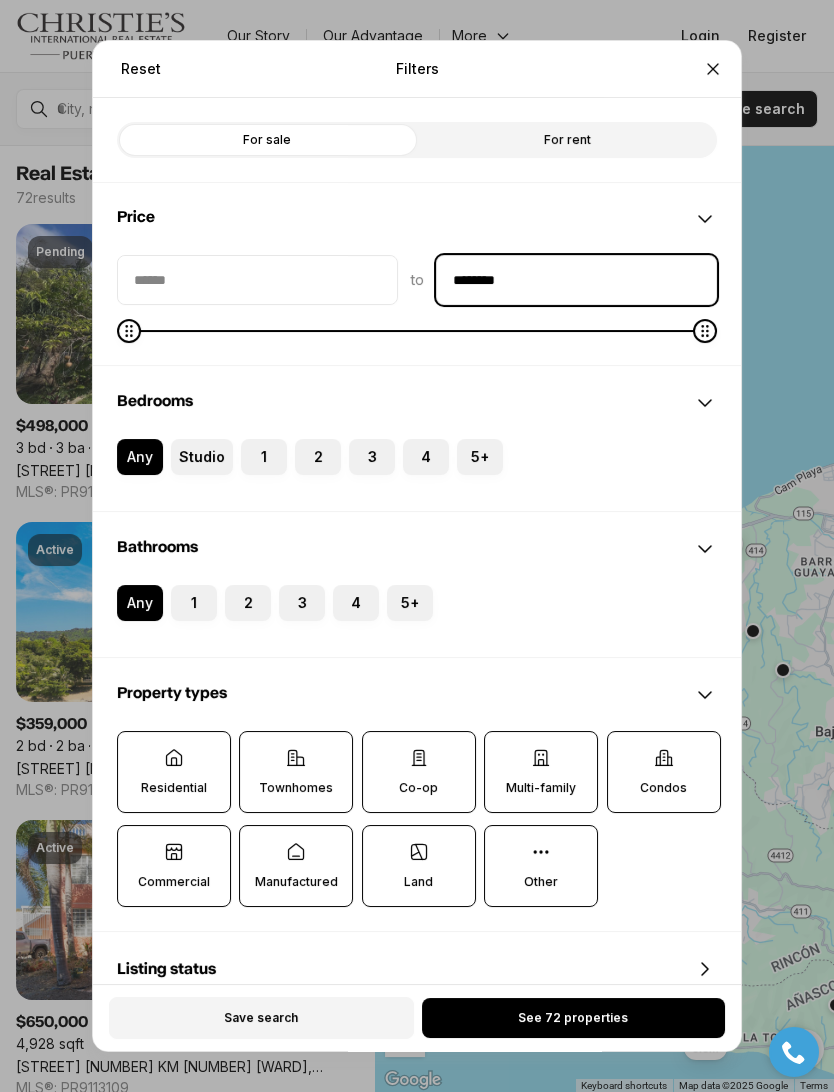 type on "********" 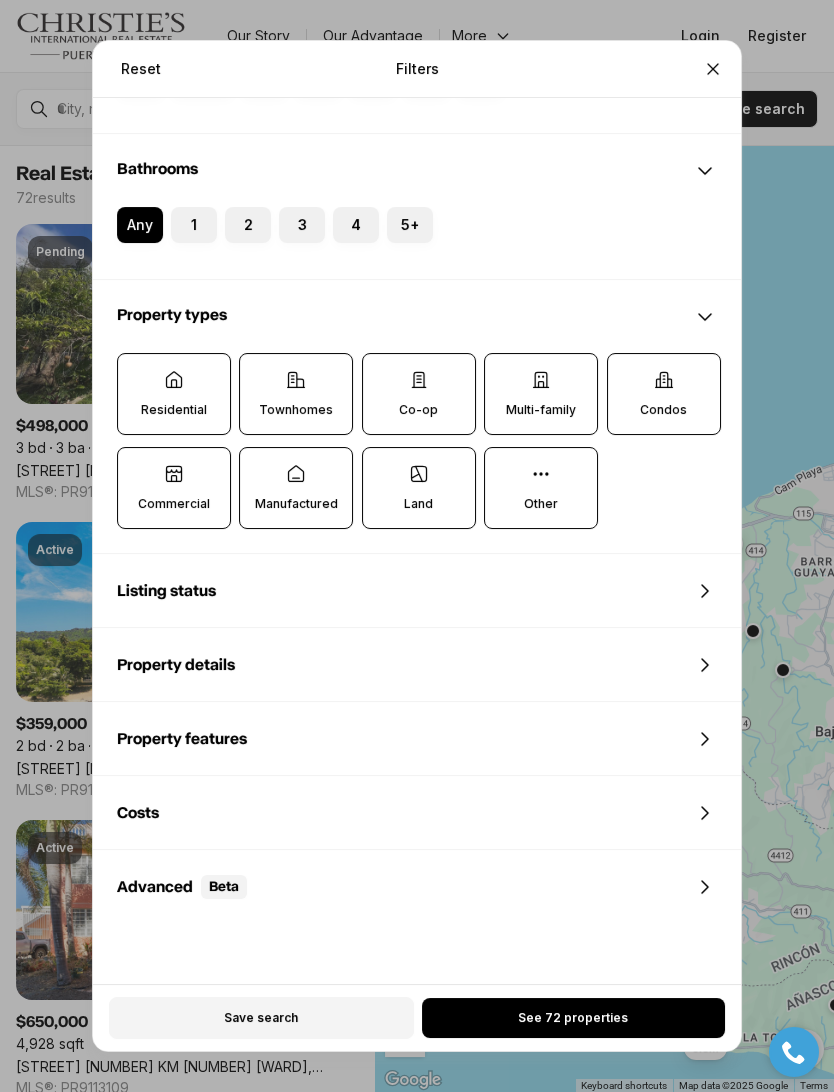 scroll, scrollTop: 376, scrollLeft: 0, axis: vertical 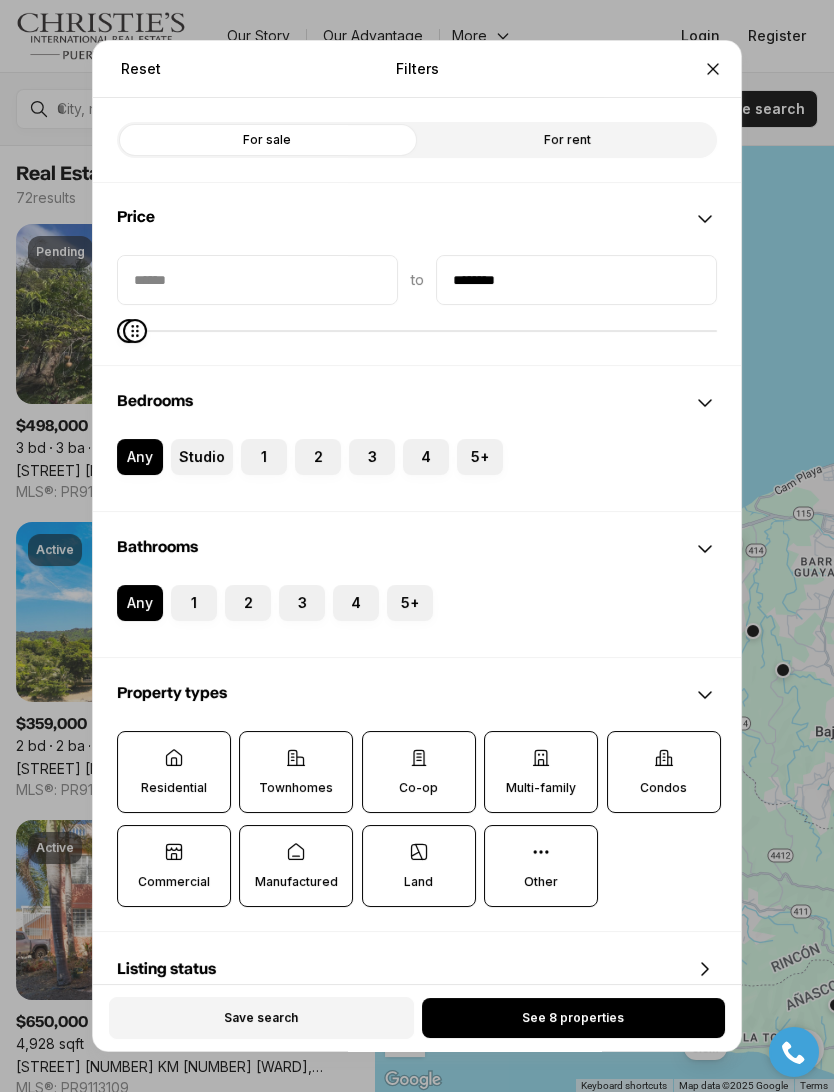 click on "See 8 properties" at bounding box center [573, 1018] 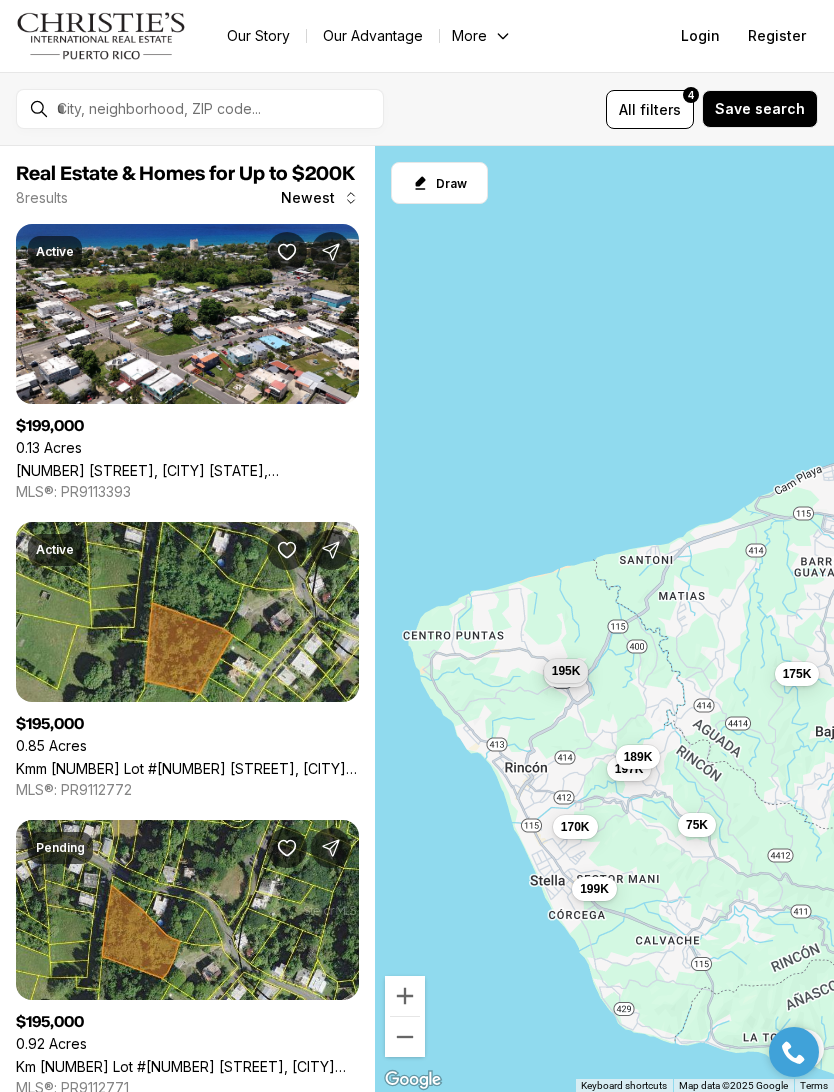click on "[NUMBER] CALLE BORINQUEN, [CITY], PR, [POSTAL_CODE]" at bounding box center [187, 470] 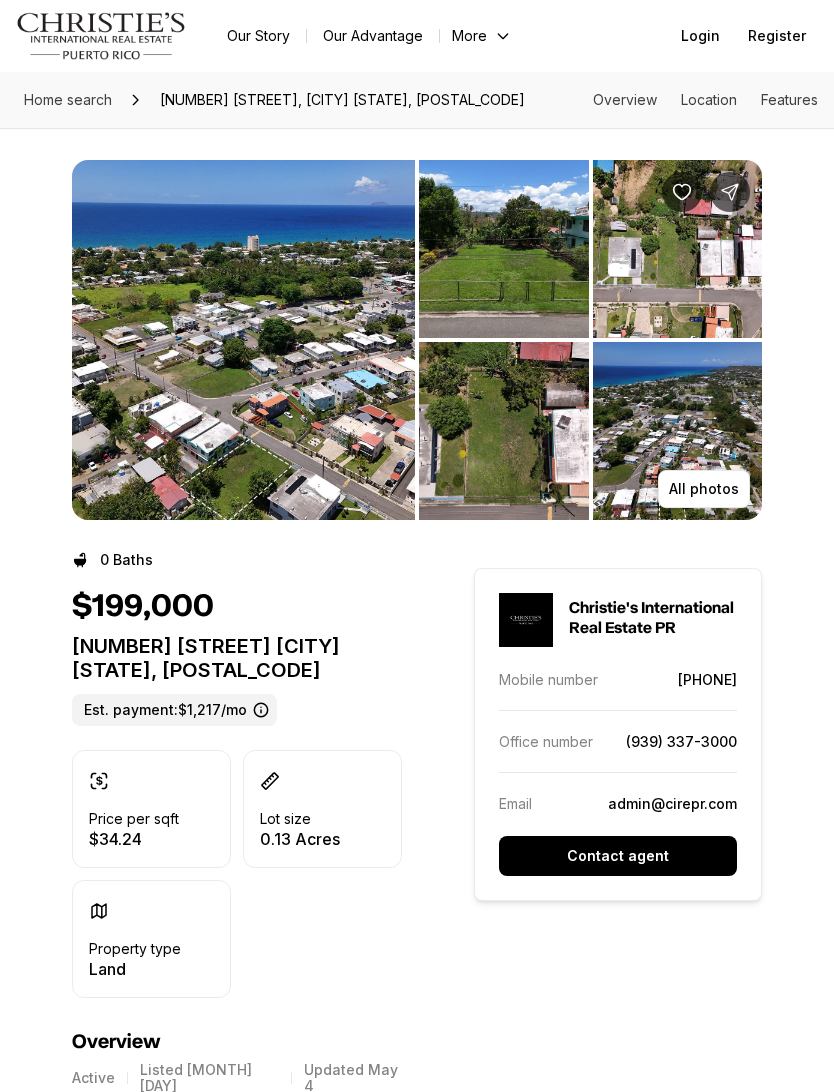 scroll, scrollTop: 0, scrollLeft: 0, axis: both 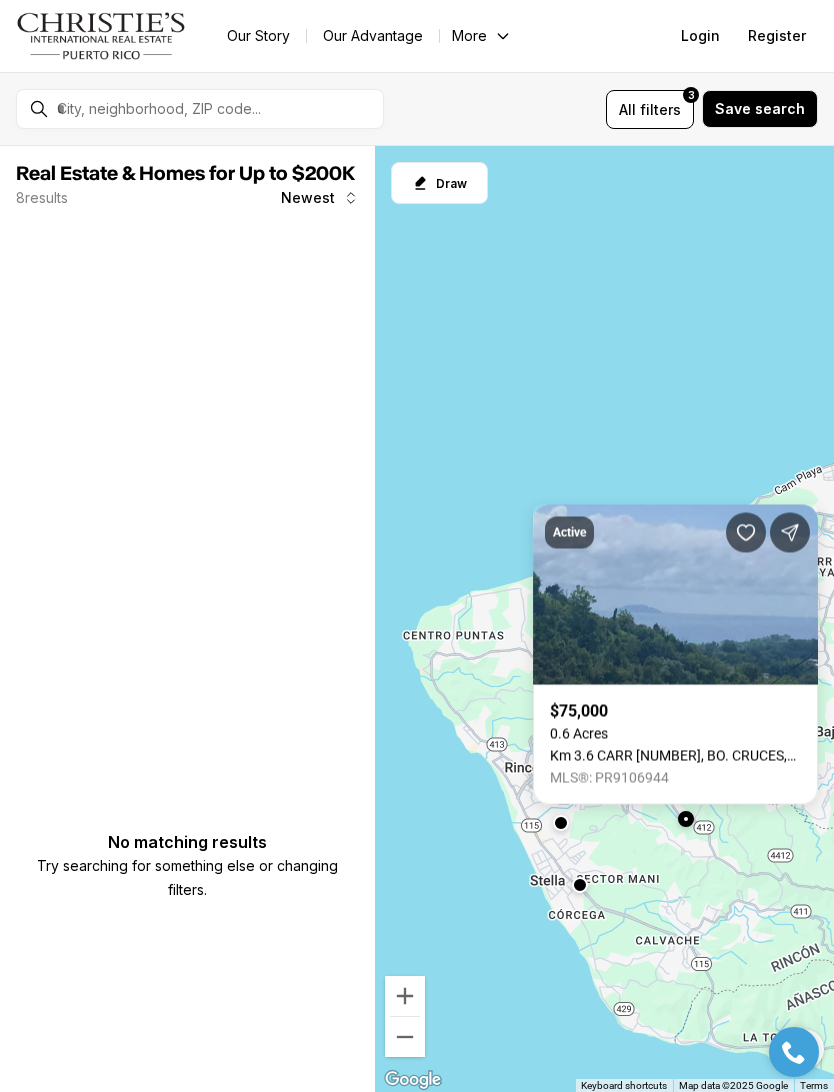 click on "Km 3.6 CARR 412, BO. CRUCES, RINCON PR, 00677" at bounding box center (675, 756) 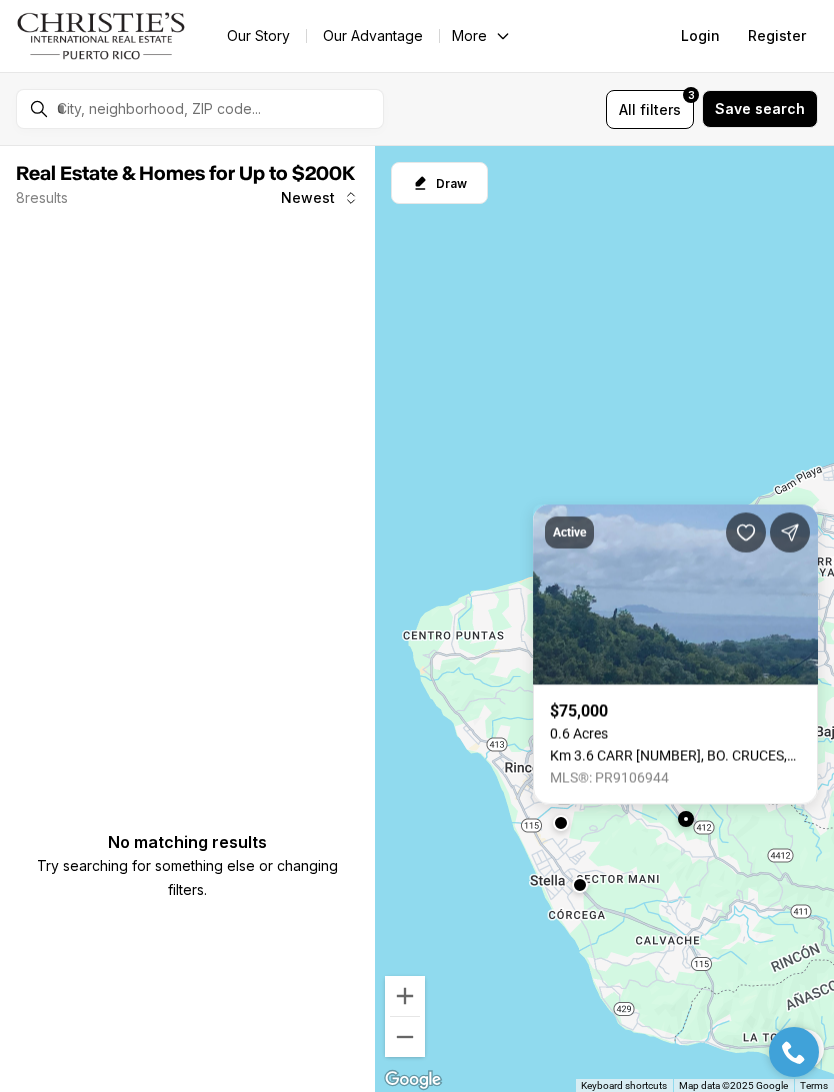 click on "Km 3.6 CARR 412, BO. CRUCES, RINCON PR, 00677" at bounding box center [675, 756] 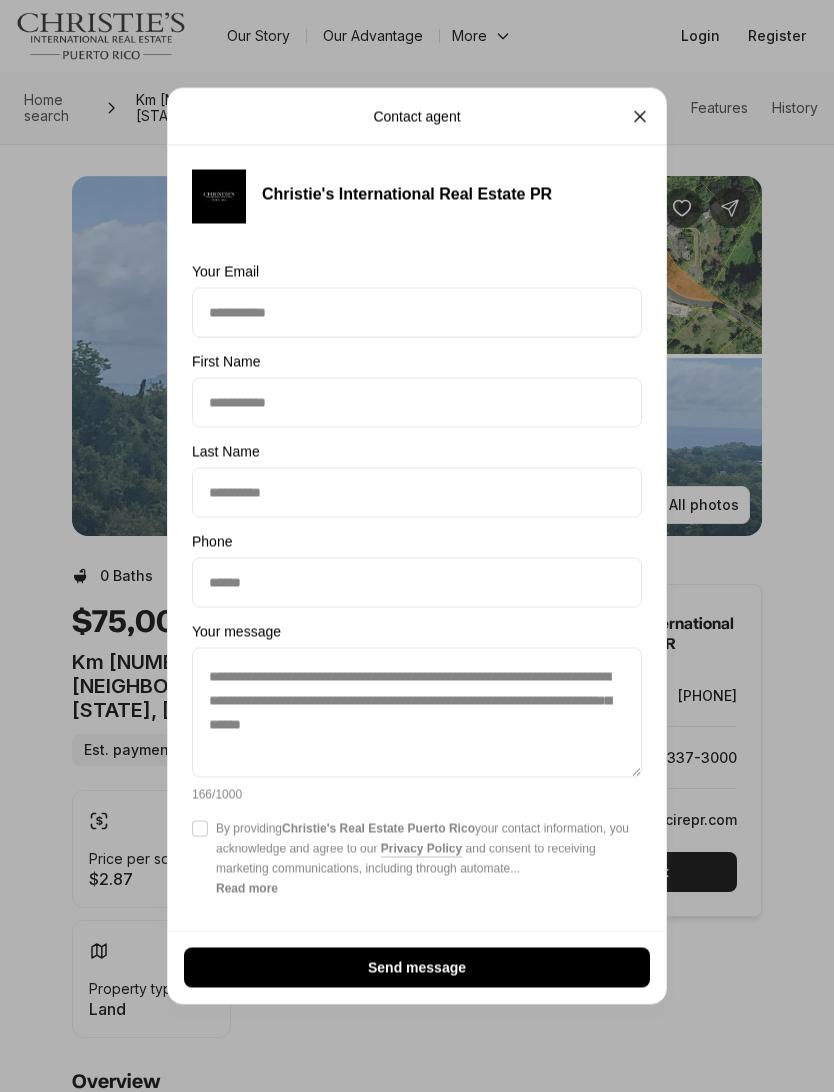 scroll, scrollTop: 0, scrollLeft: 0, axis: both 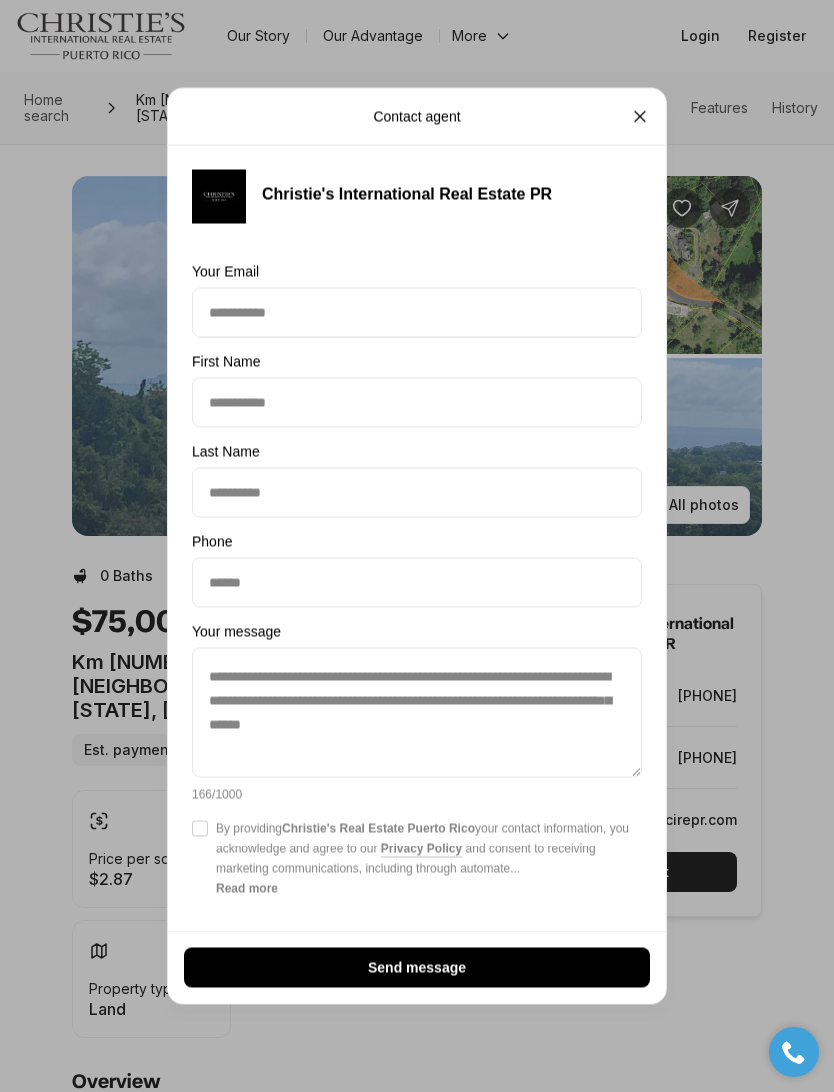 click 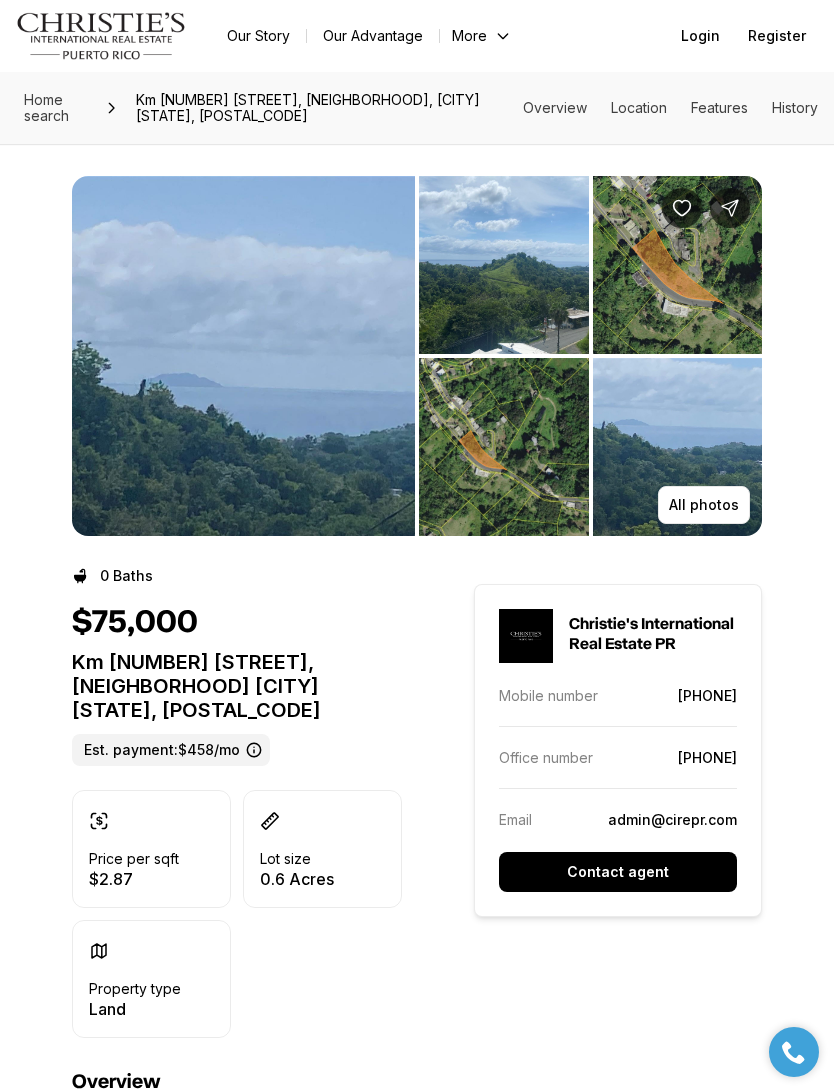 click on "Home search Km 3.6 CARR 412, BO. CRUCES, RINCON PR, 00677 Overview Location Features History" at bounding box center [417, 108] 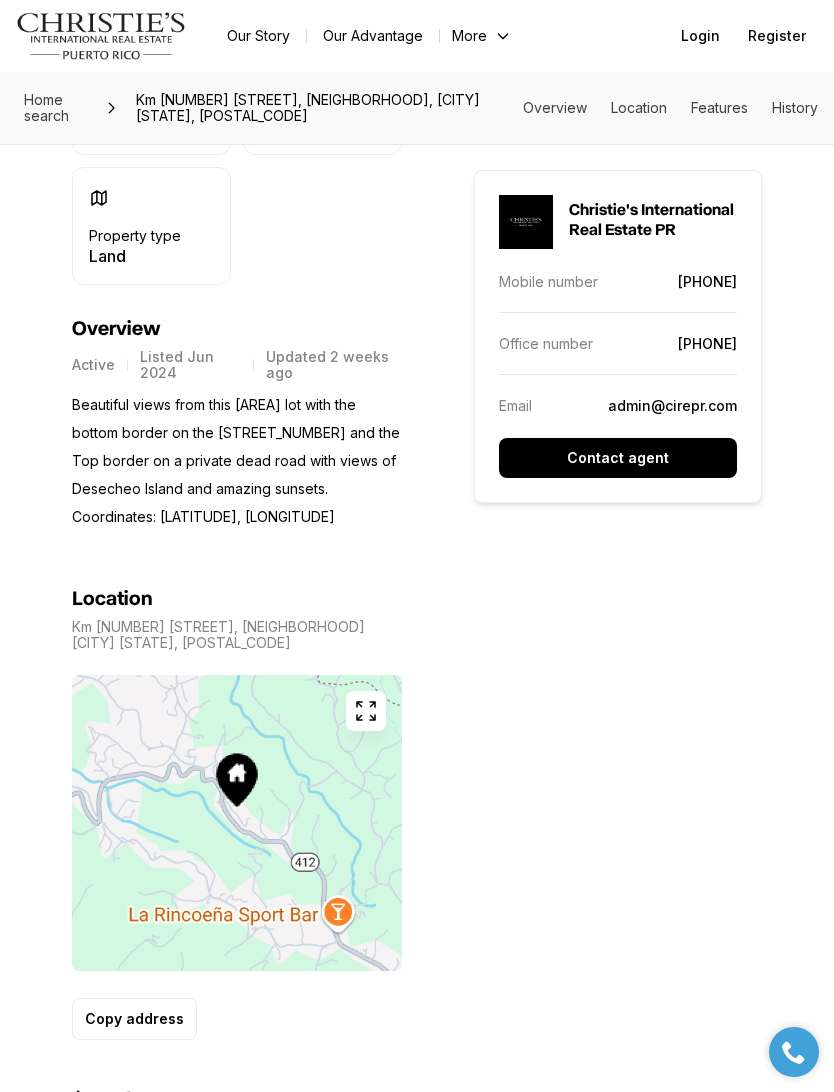 scroll, scrollTop: 759, scrollLeft: 0, axis: vertical 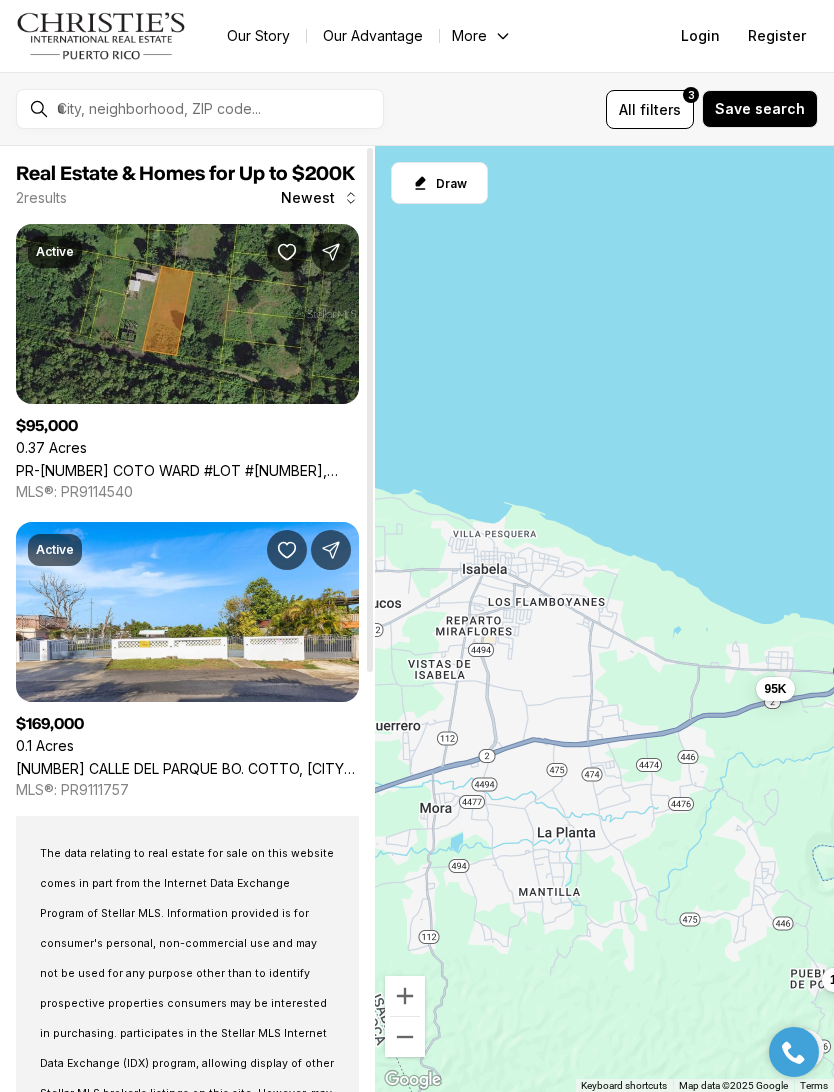 click on "PR-[NUMBER] COTO WARD #LOT #[NUMBER], [CITY], PR, [POSTAL_CODE]" at bounding box center (187, 470) 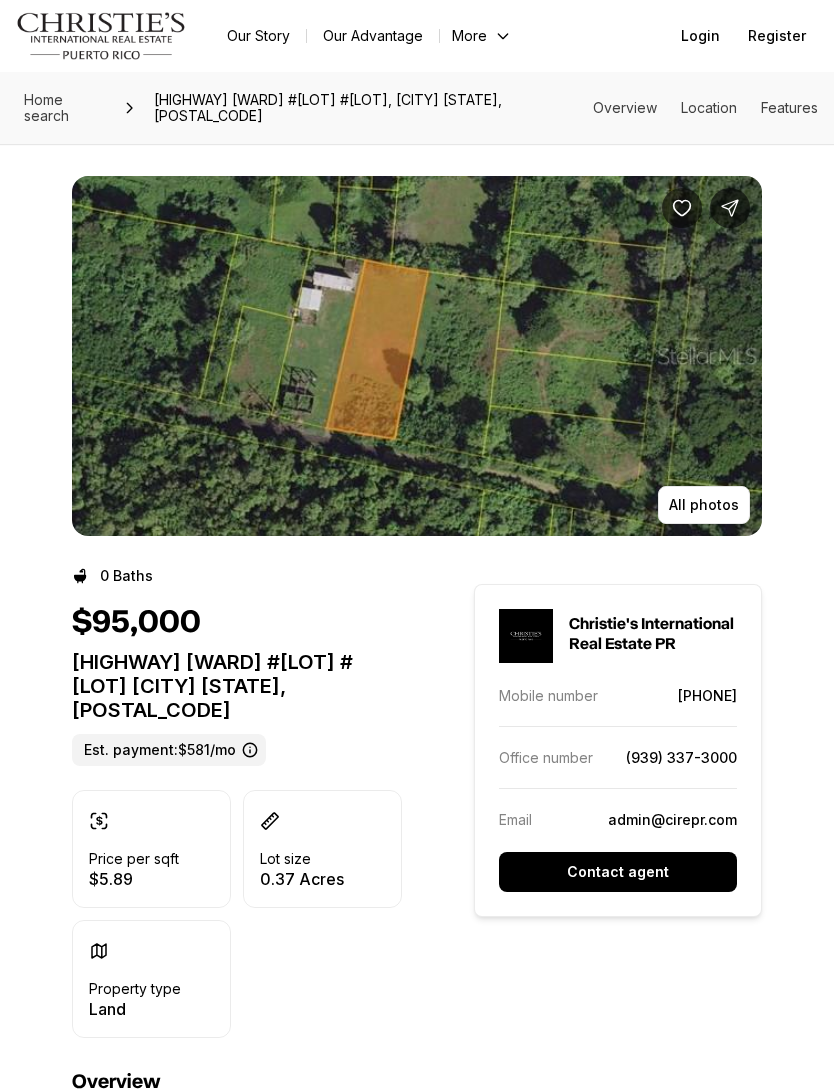 scroll, scrollTop: 0, scrollLeft: 0, axis: both 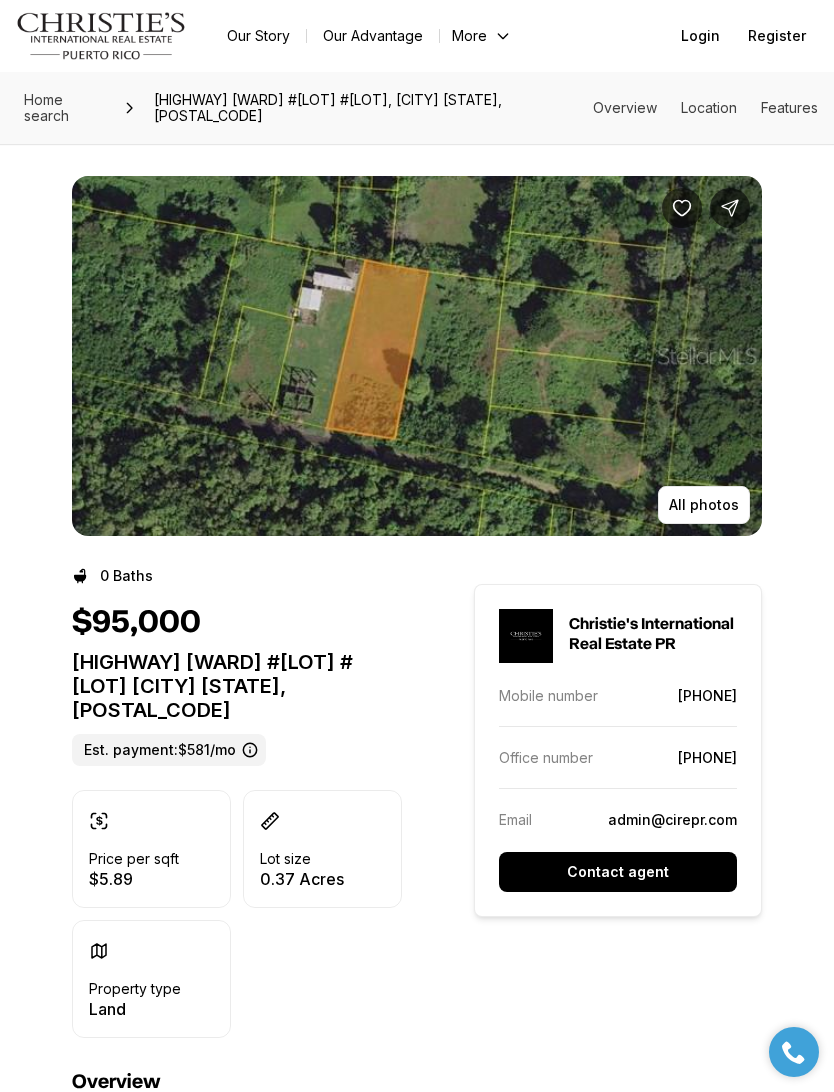 click at bounding box center [417, 356] 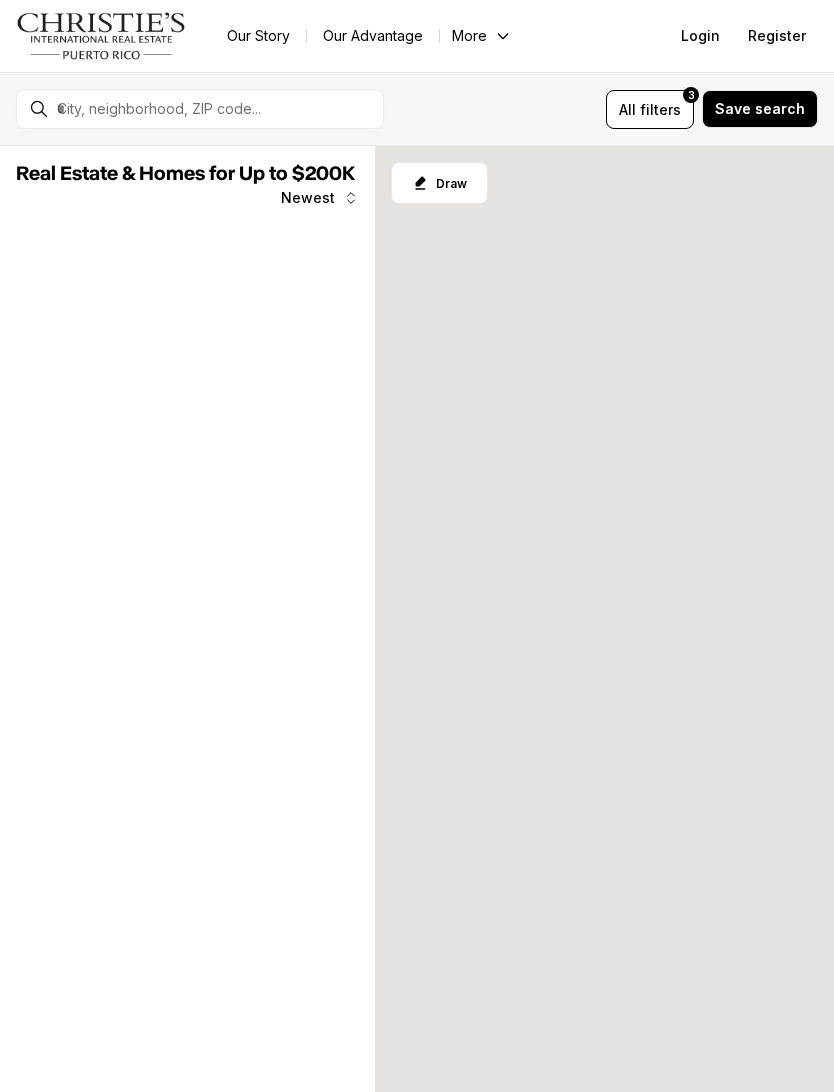 scroll, scrollTop: 0, scrollLeft: 0, axis: both 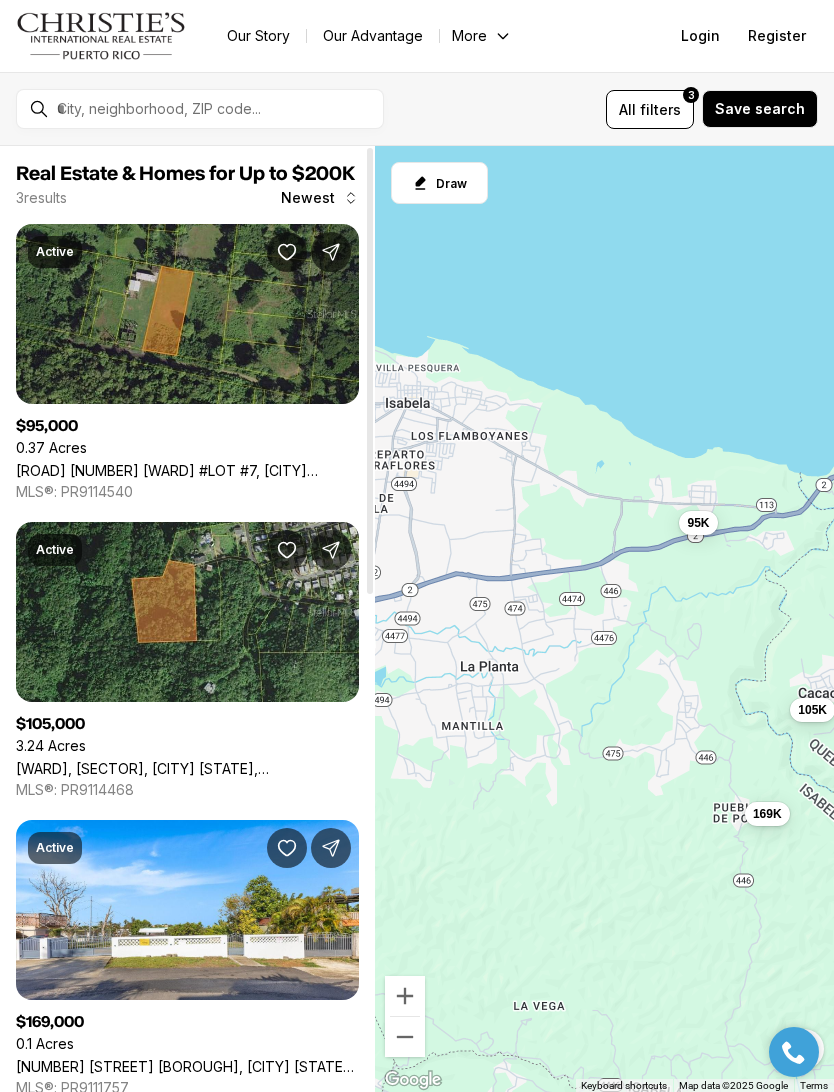 click on "[NUMBER] [STREET] [BOROUGH], [CITY] [STATE], [POSTAL_CODE]" at bounding box center (187, 1066) 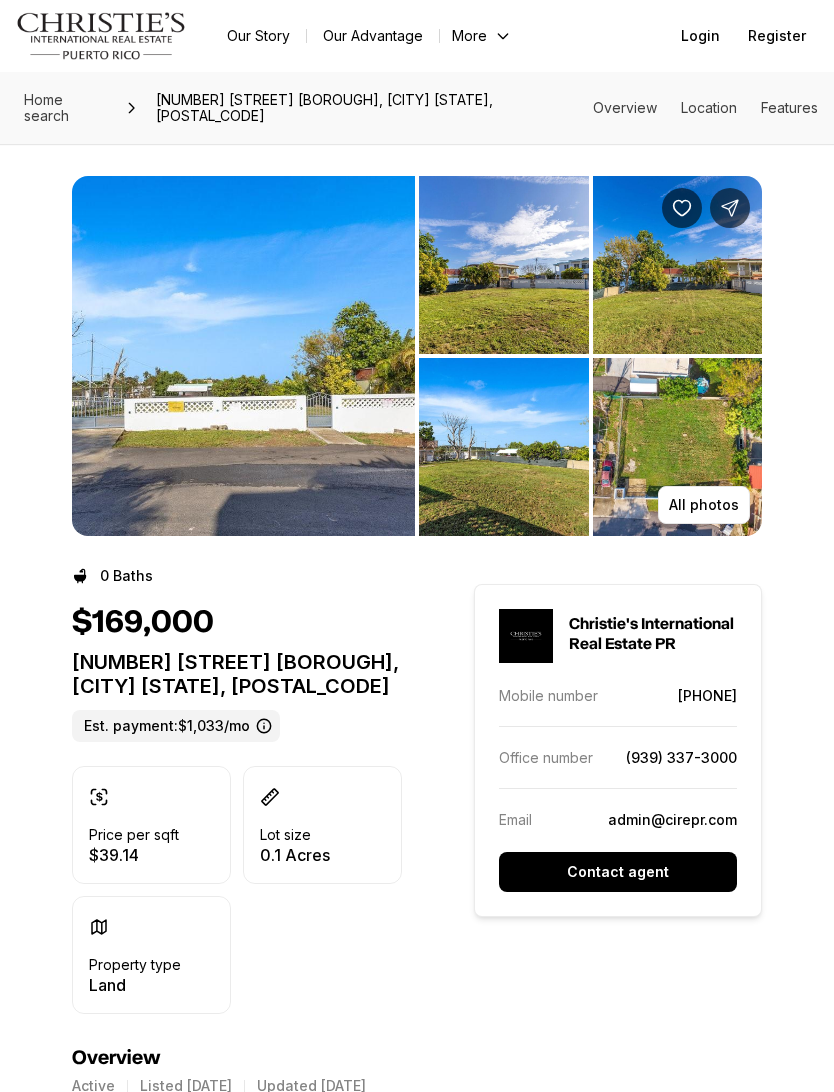 scroll, scrollTop: 0, scrollLeft: 0, axis: both 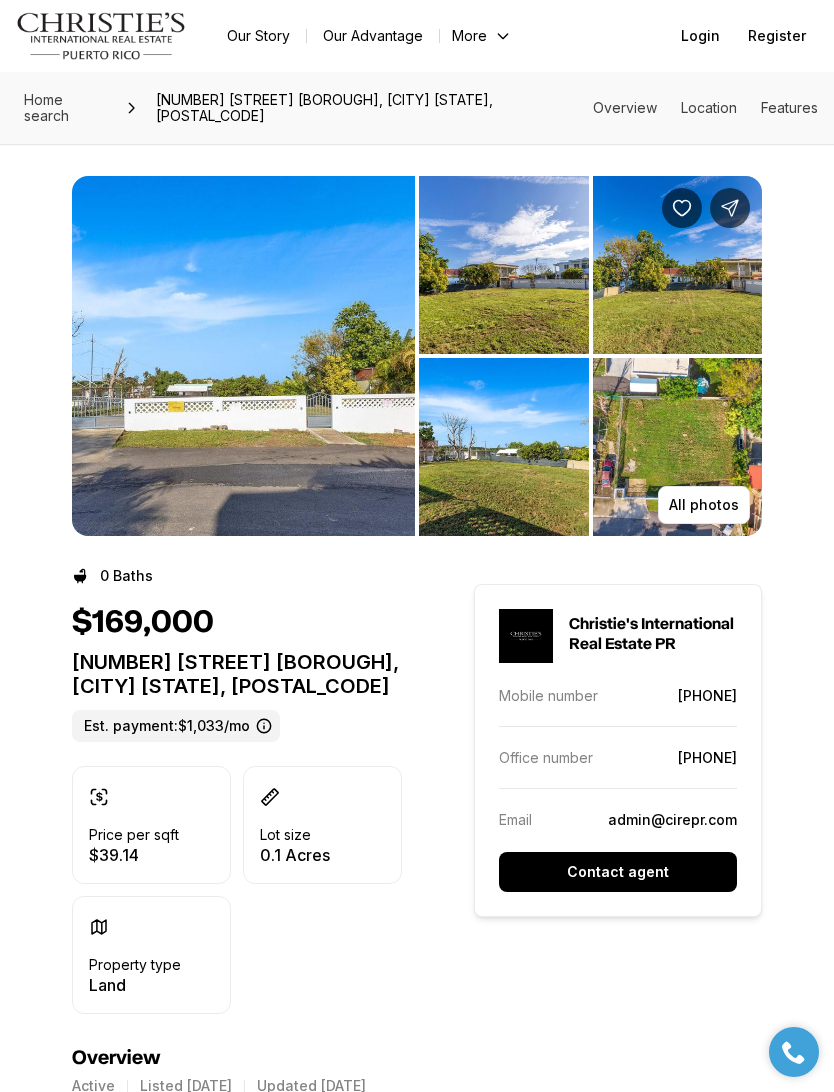 click at bounding box center (243, 356) 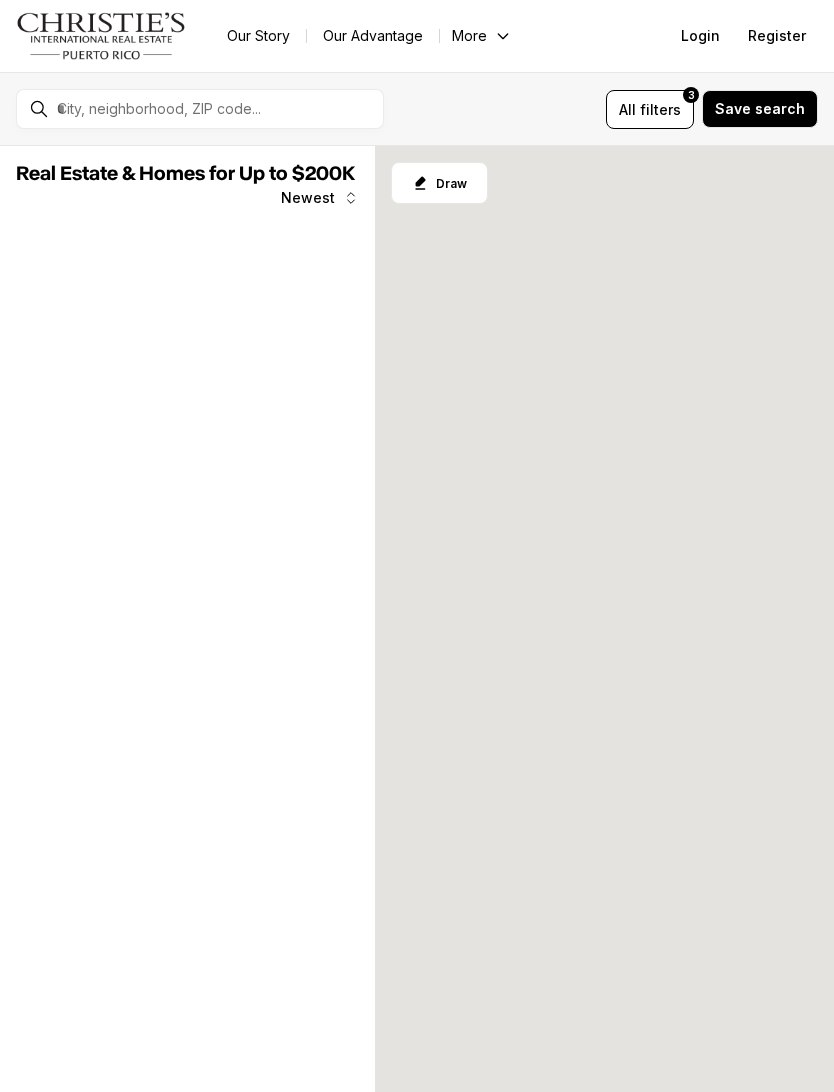 scroll, scrollTop: 0, scrollLeft: 0, axis: both 